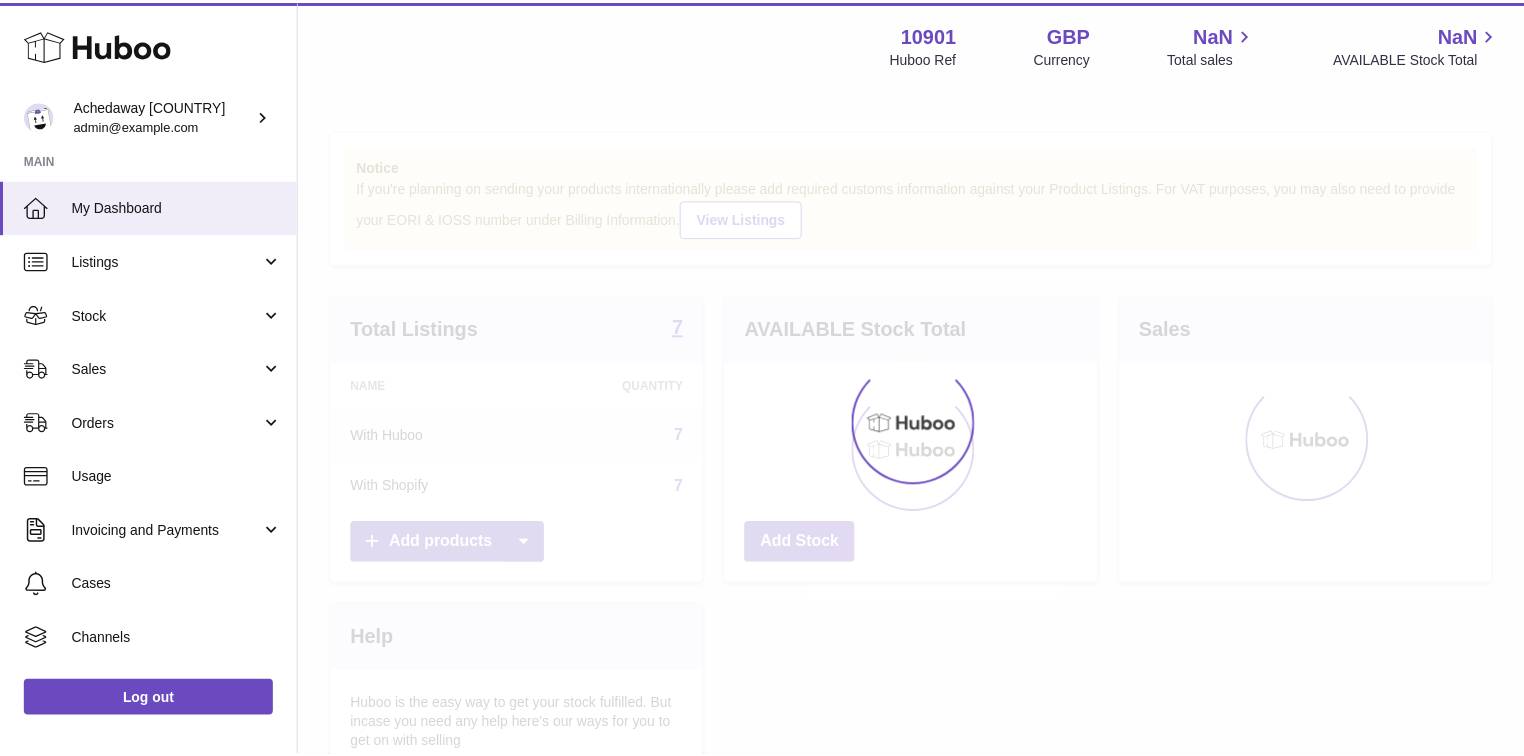 scroll, scrollTop: 0, scrollLeft: 0, axis: both 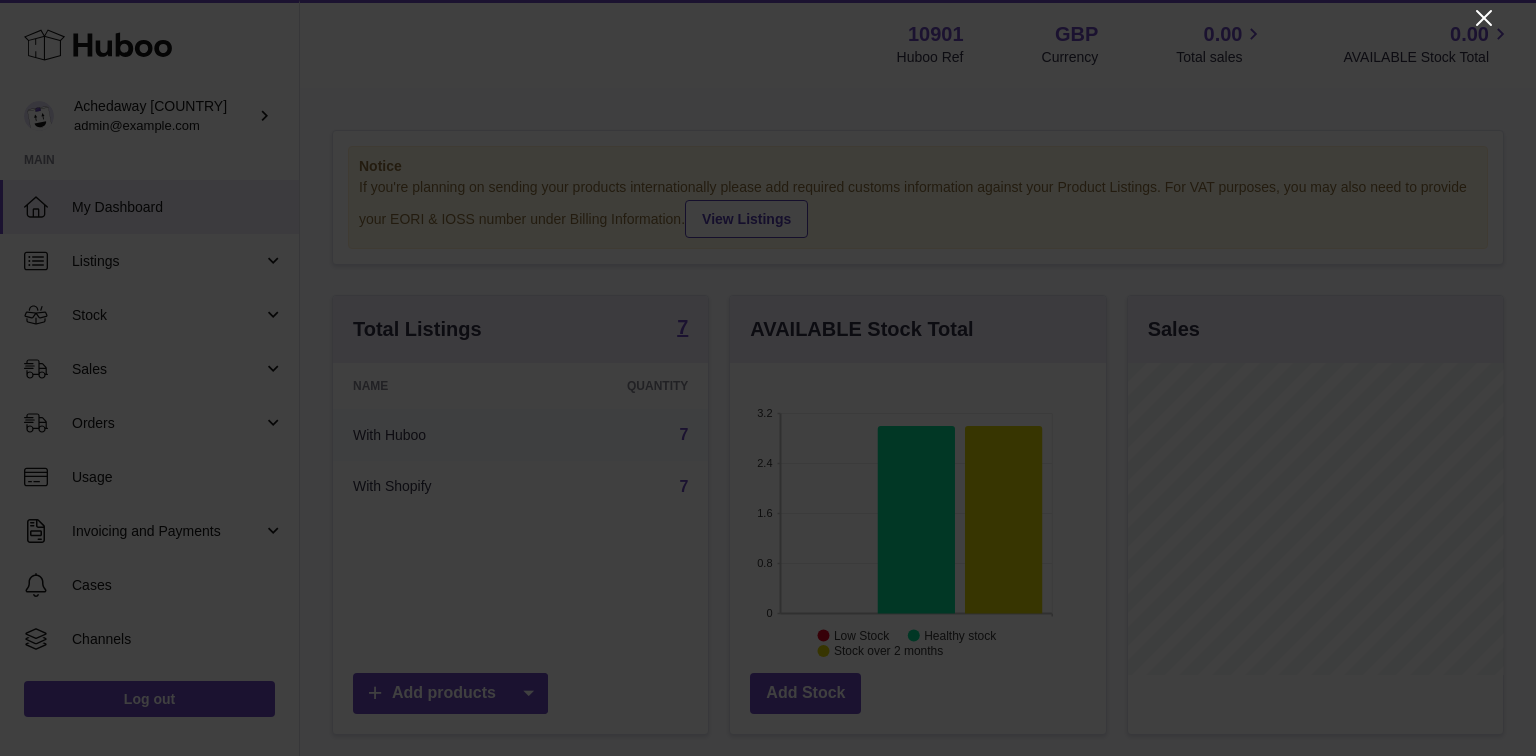 click 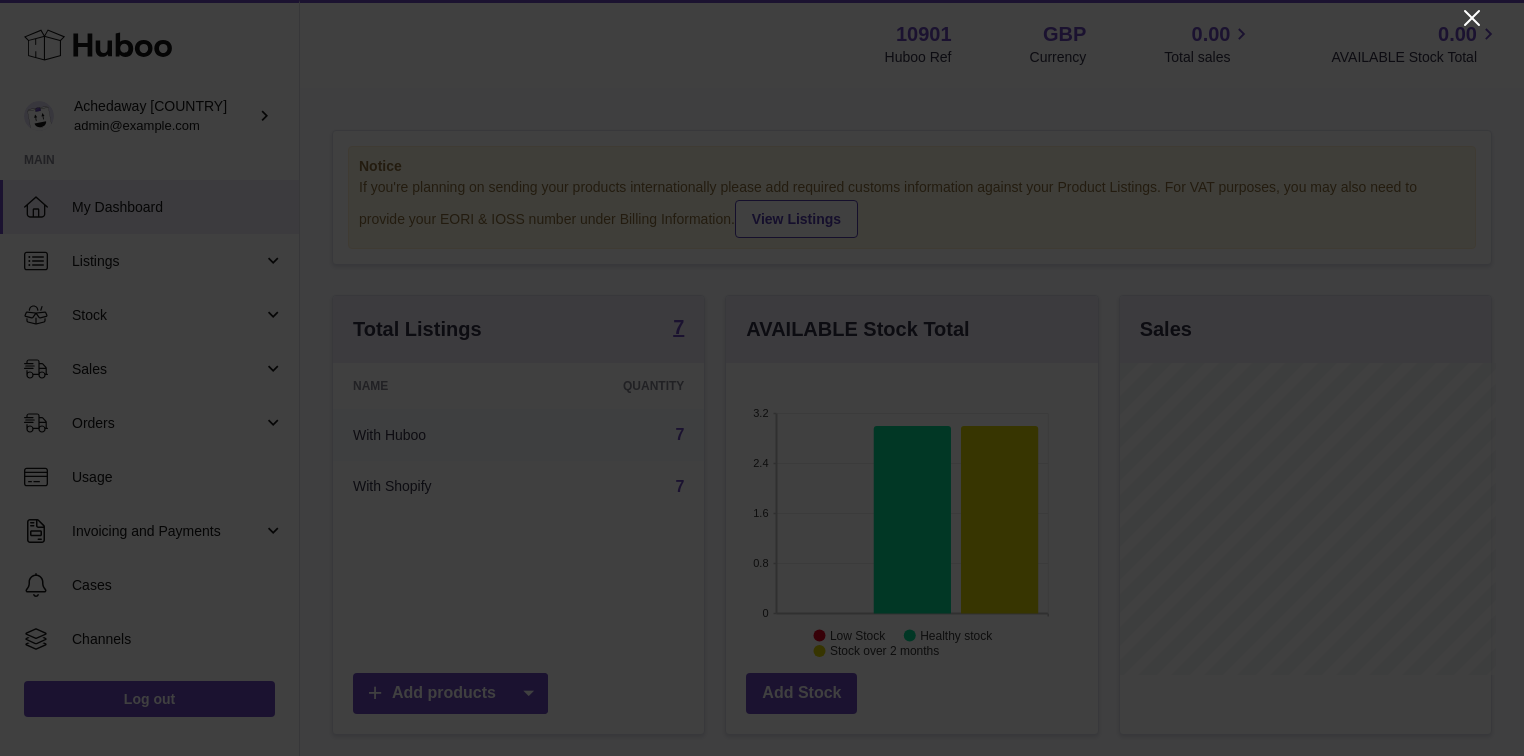 scroll, scrollTop: 312, scrollLeft: 371, axis: both 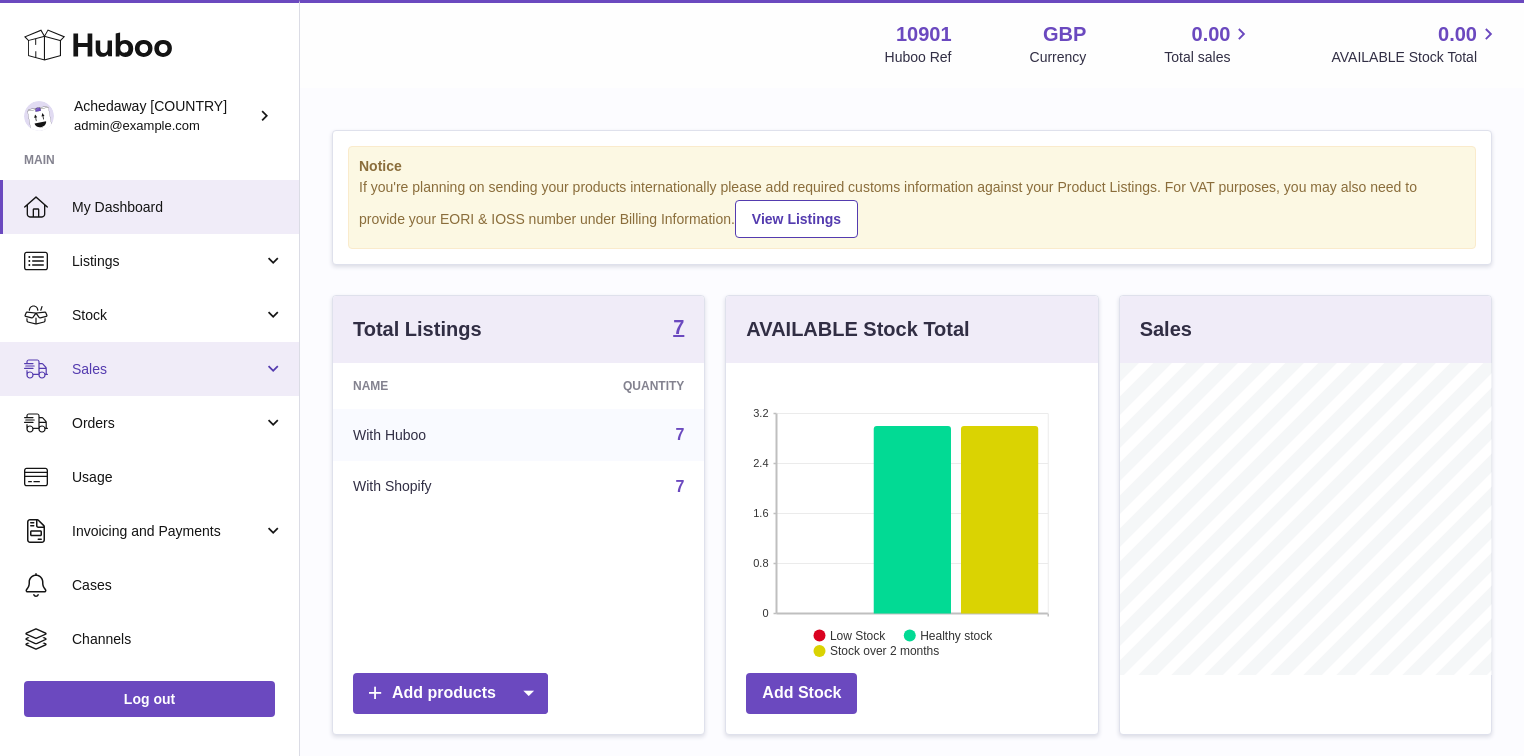 click on "Sales" at bounding box center (149, 369) 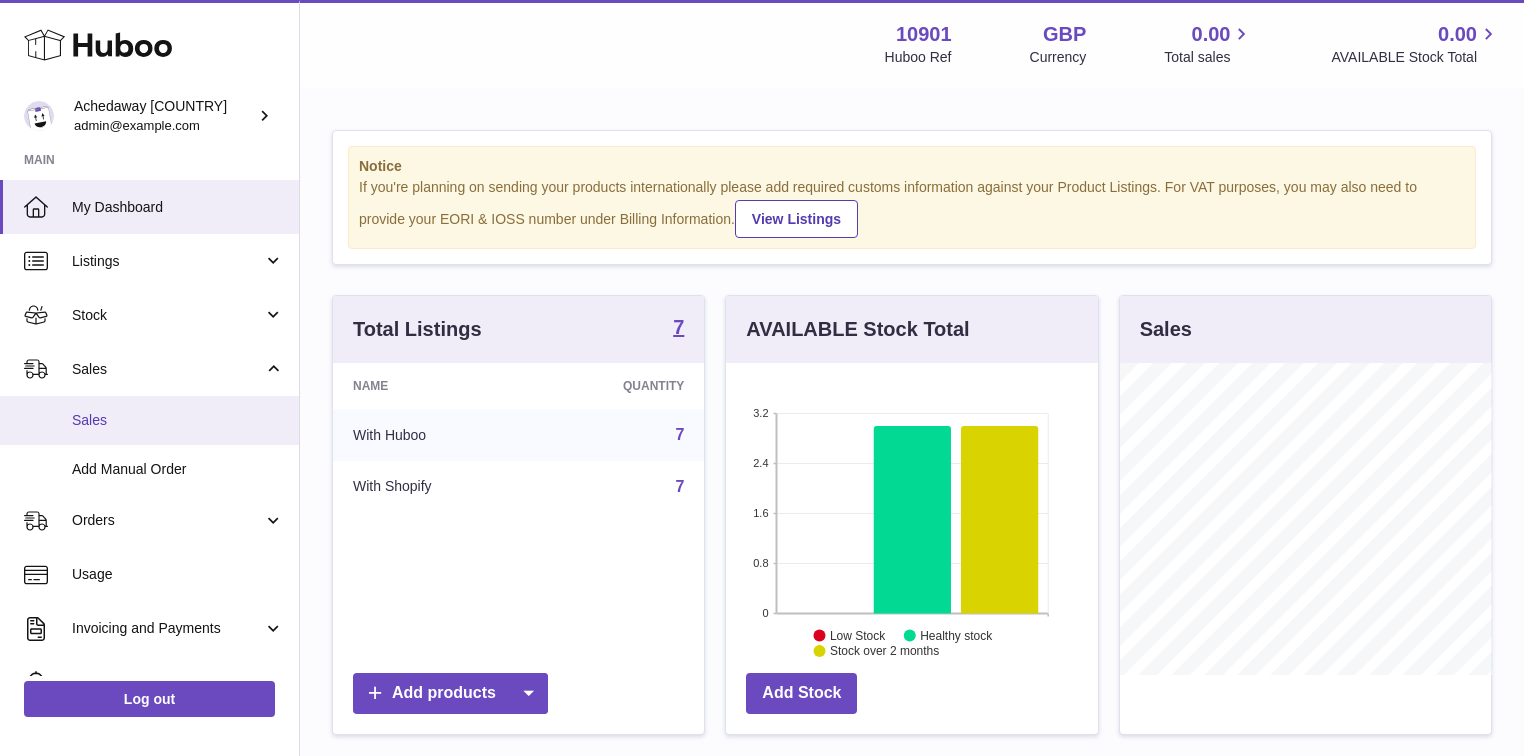 click on "Sales" at bounding box center [149, 420] 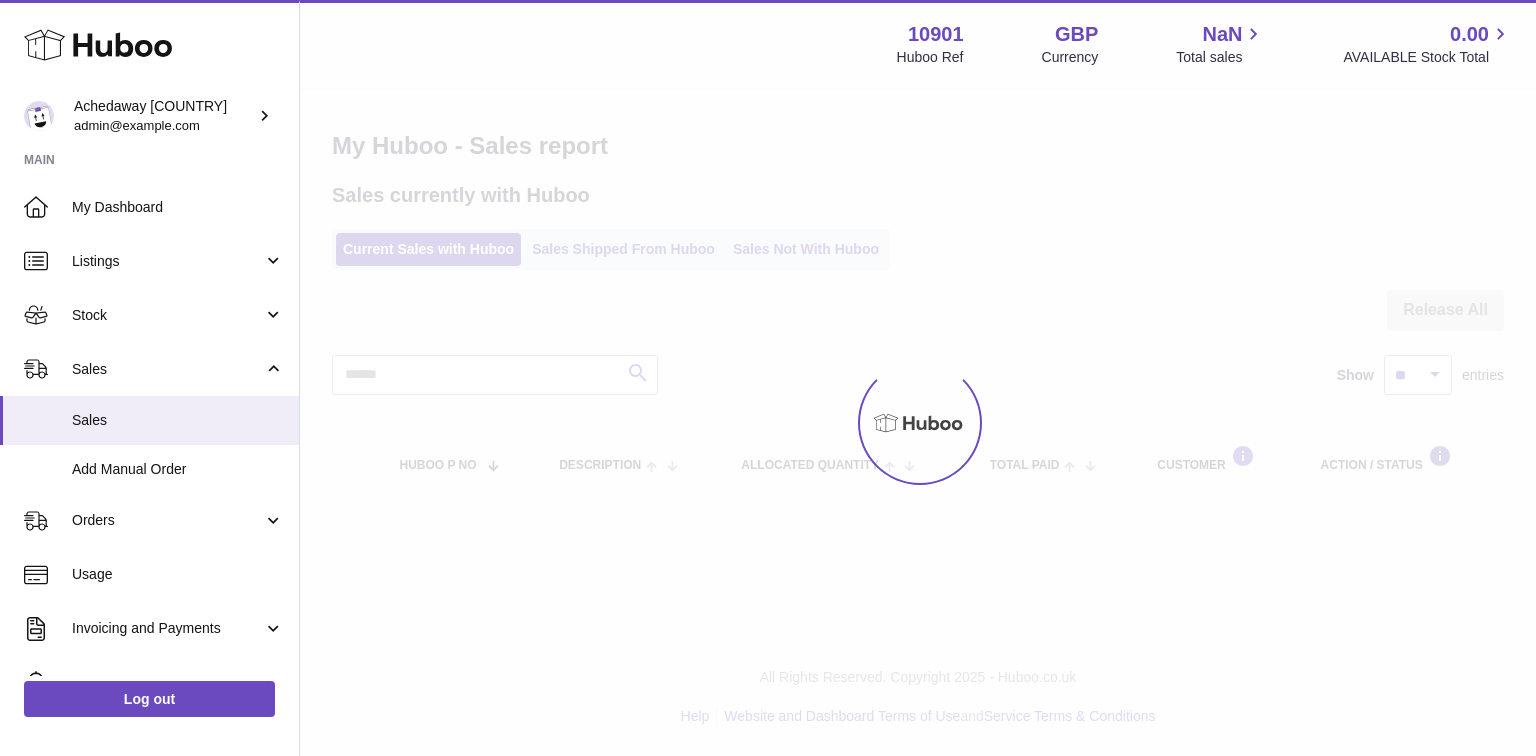 scroll, scrollTop: 0, scrollLeft: 0, axis: both 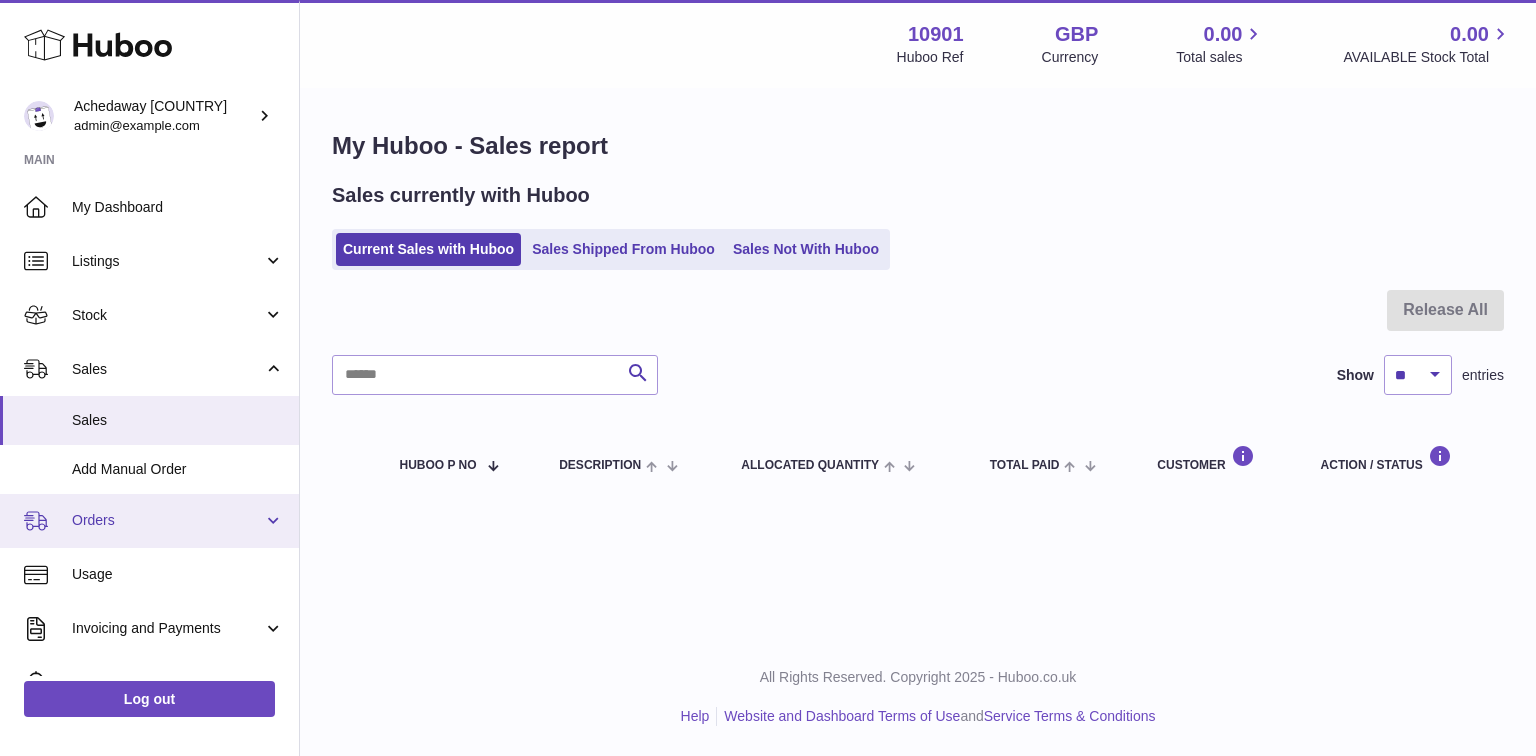 click on "Orders" at bounding box center (167, 520) 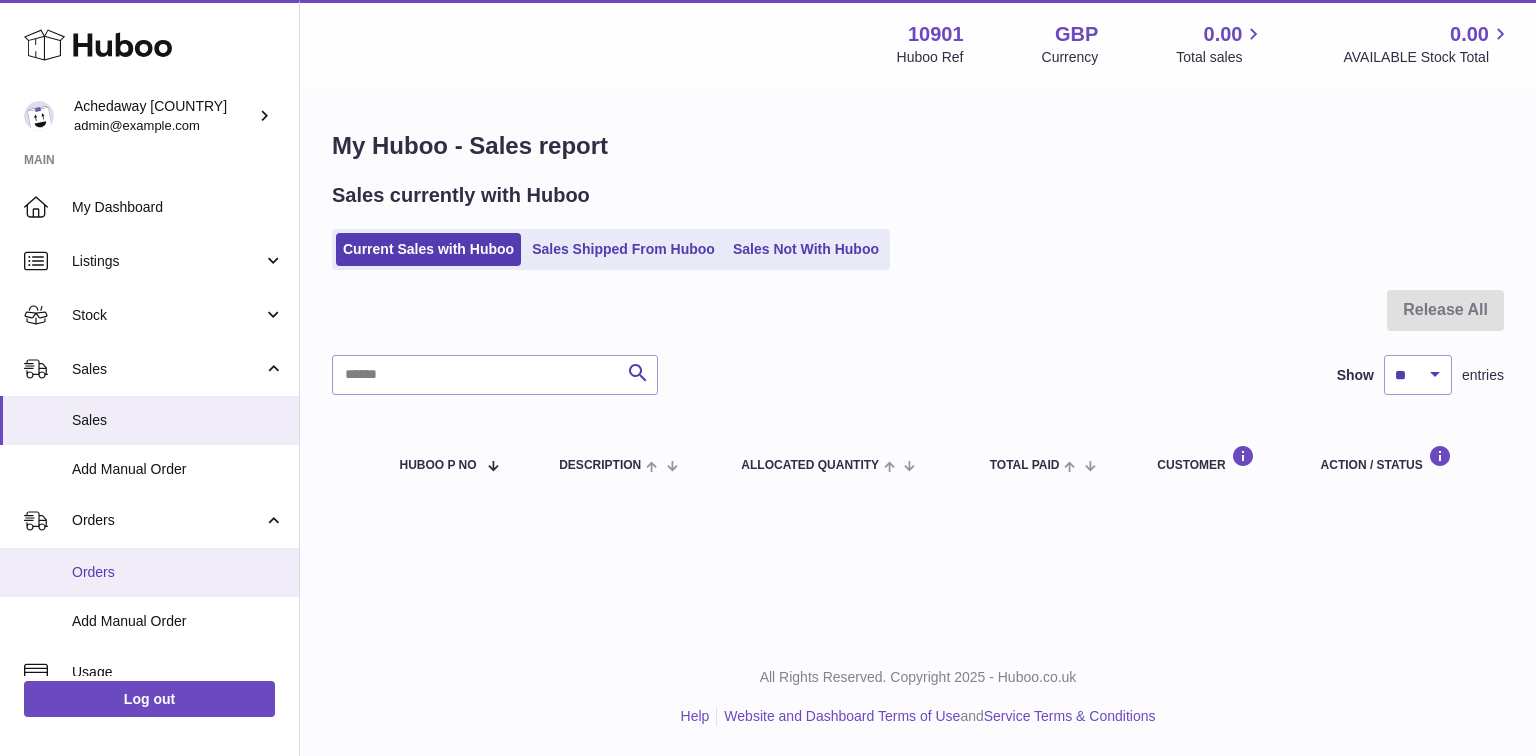 click on "Orders" at bounding box center [178, 572] 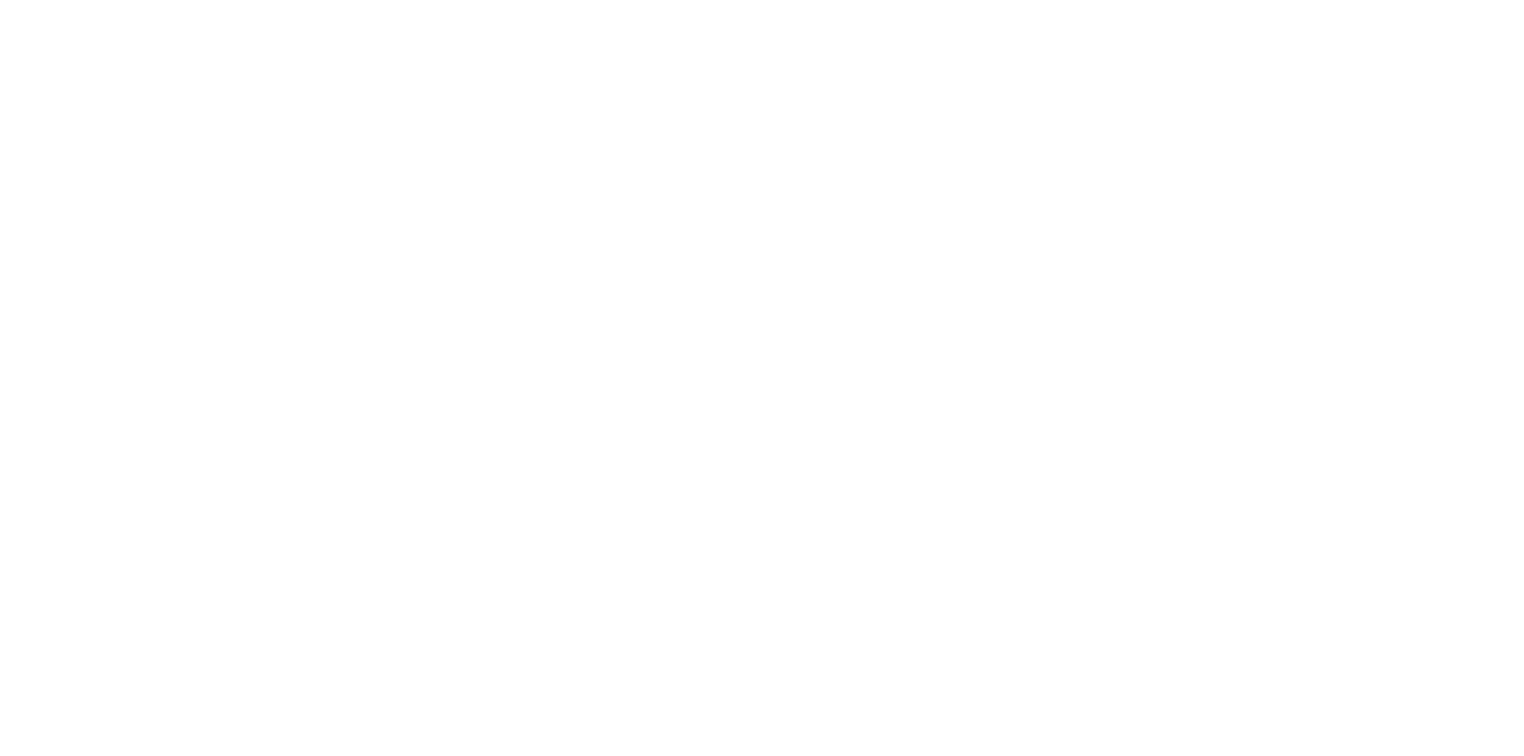 scroll, scrollTop: 0, scrollLeft: 0, axis: both 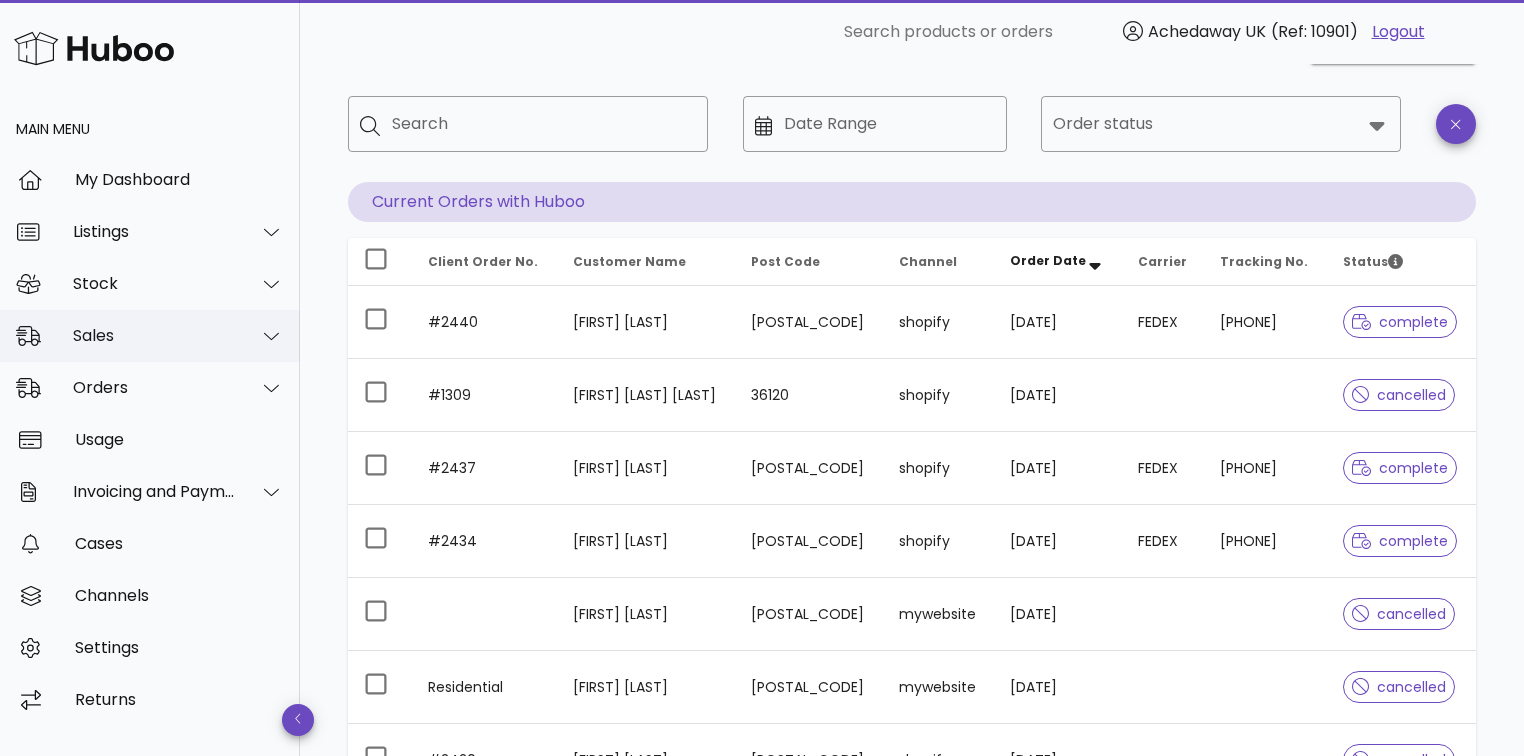 click on "Sales" at bounding box center [154, 335] 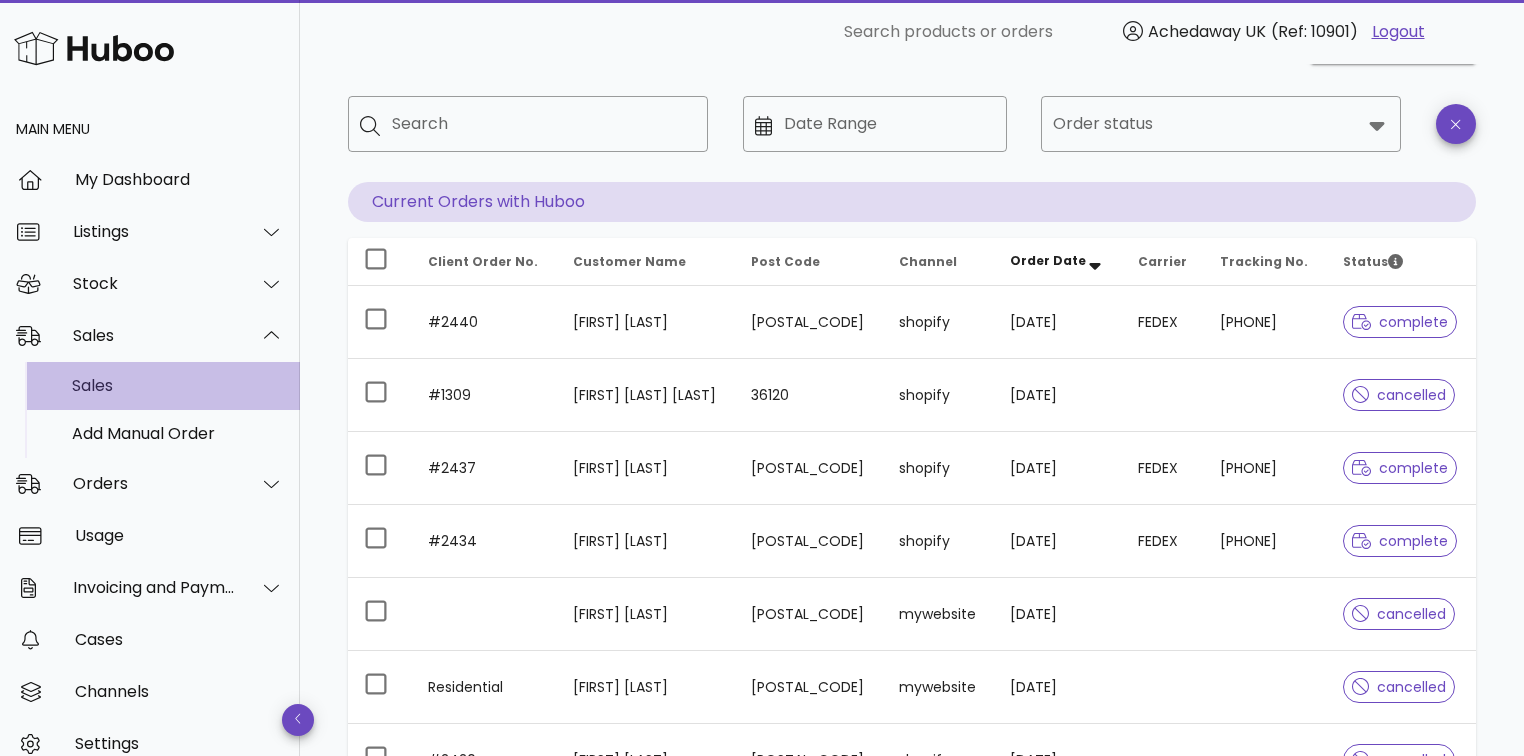 click on "Sales" at bounding box center (178, 385) 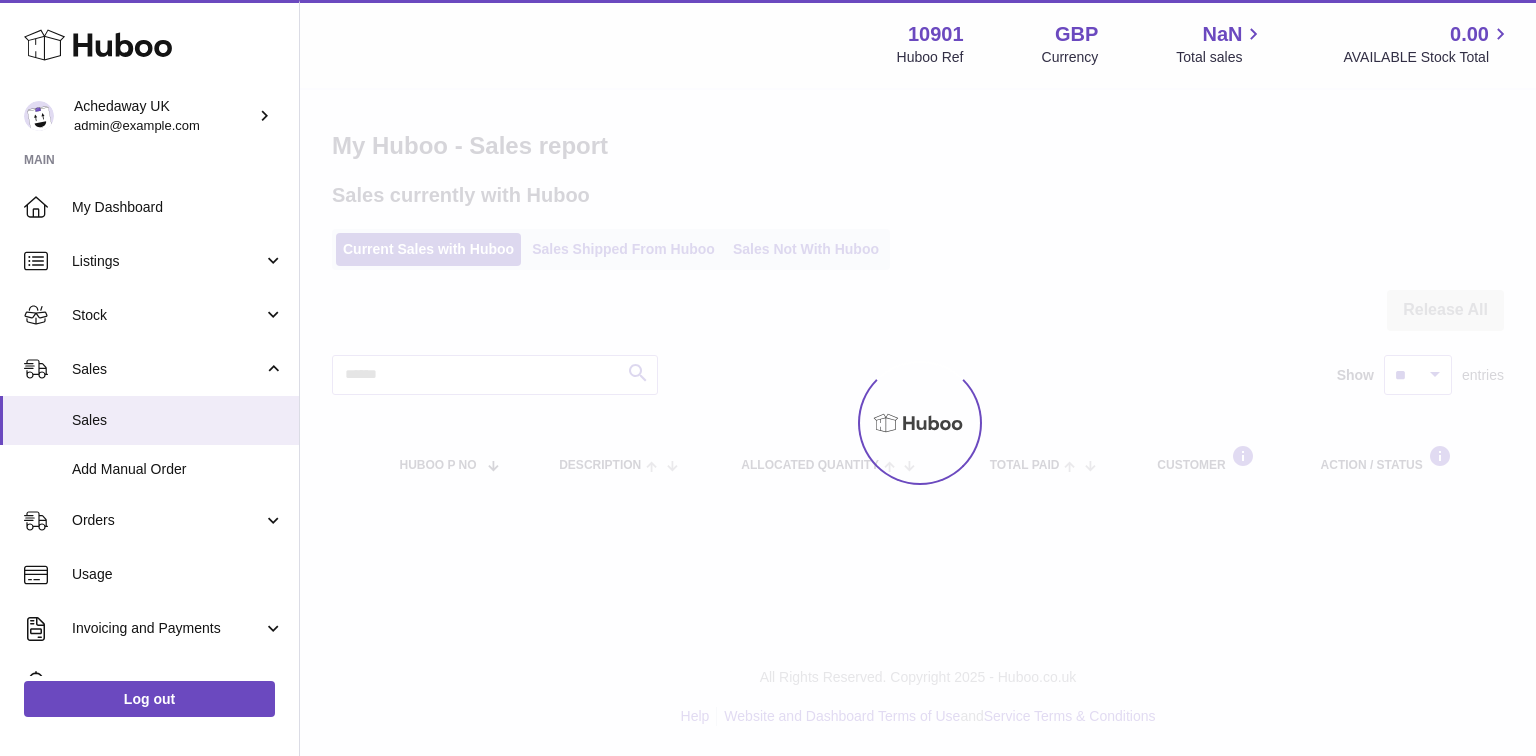 scroll, scrollTop: 0, scrollLeft: 0, axis: both 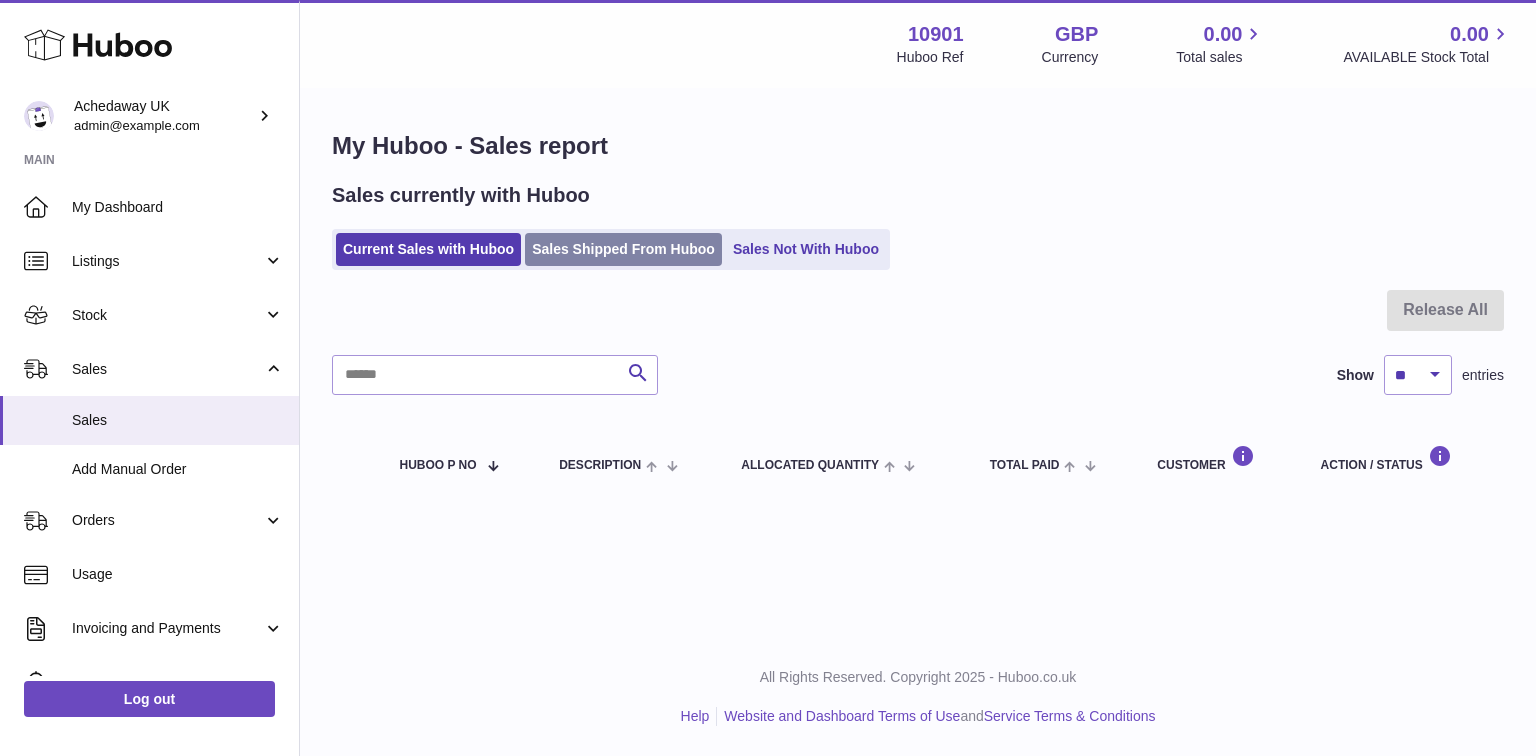 click on "Sales Shipped From Huboo" at bounding box center [623, 249] 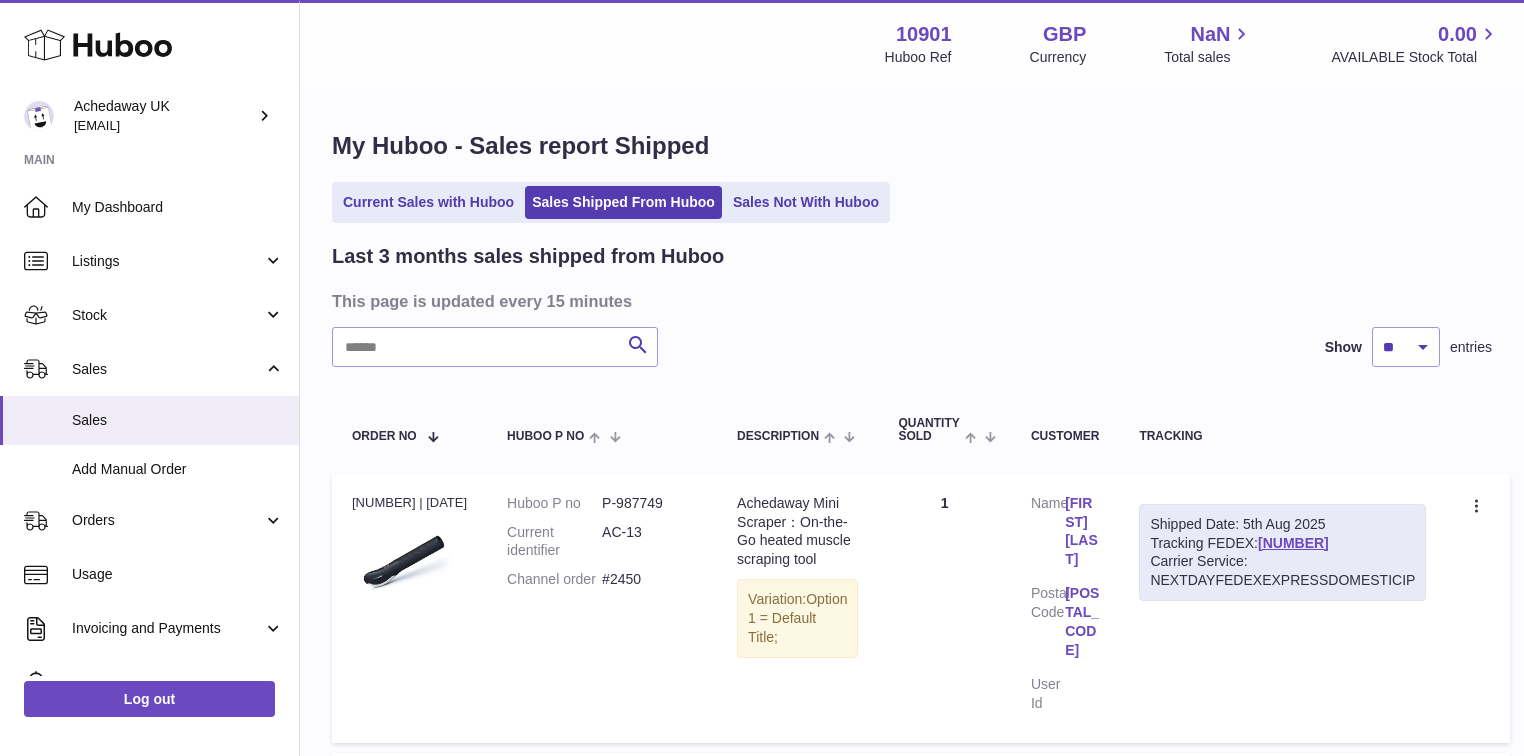 scroll, scrollTop: 0, scrollLeft: 0, axis: both 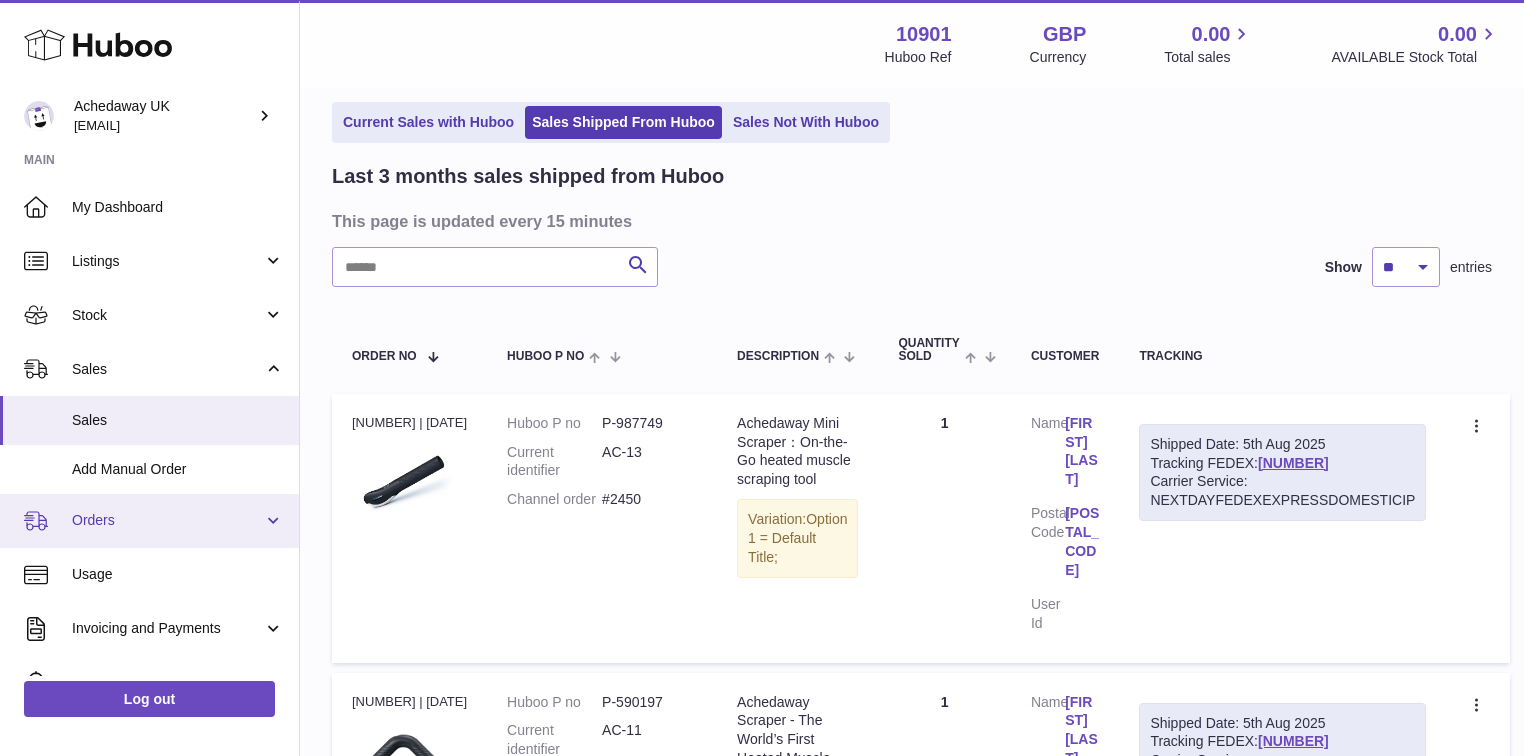 click on "Orders" at bounding box center (149, 521) 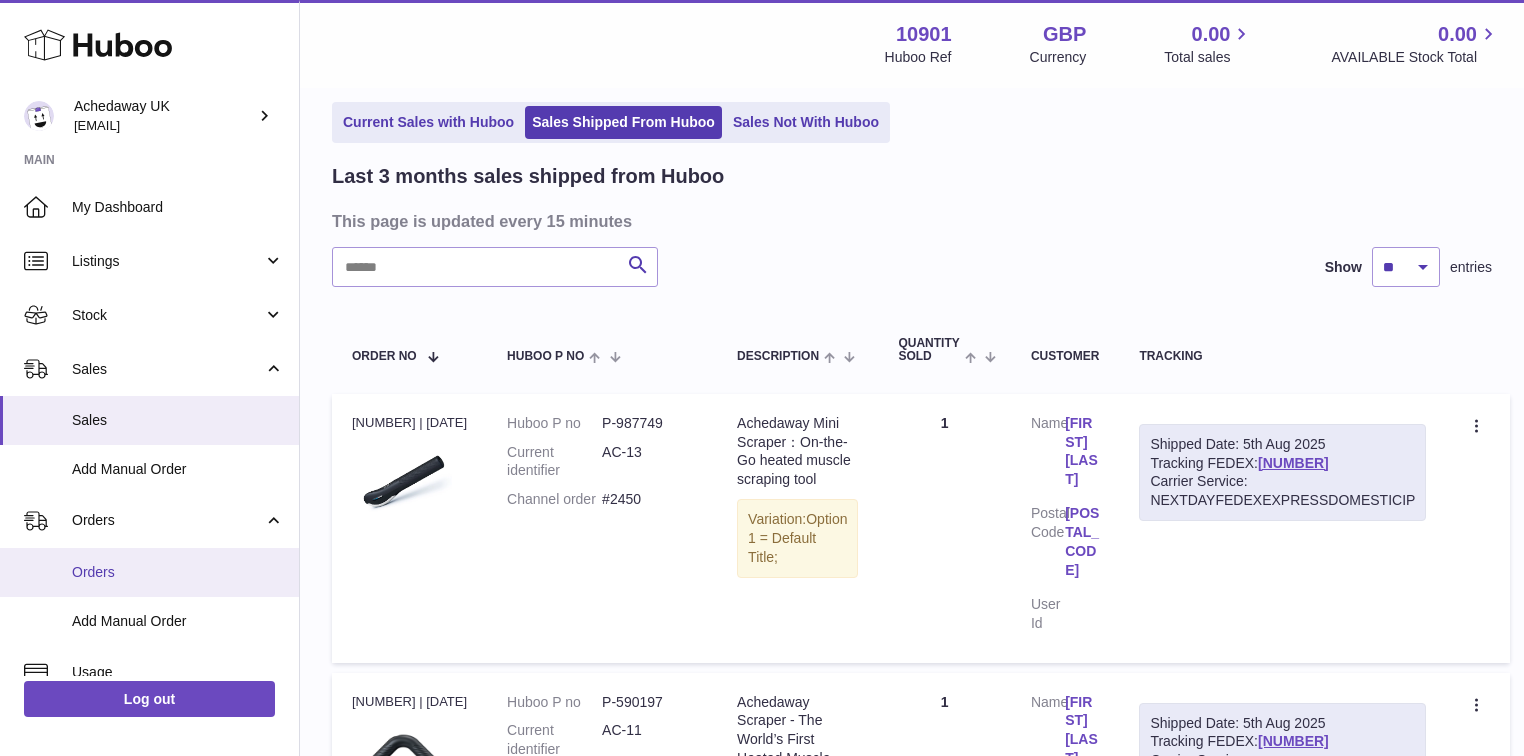 click on "Orders" at bounding box center [149, 572] 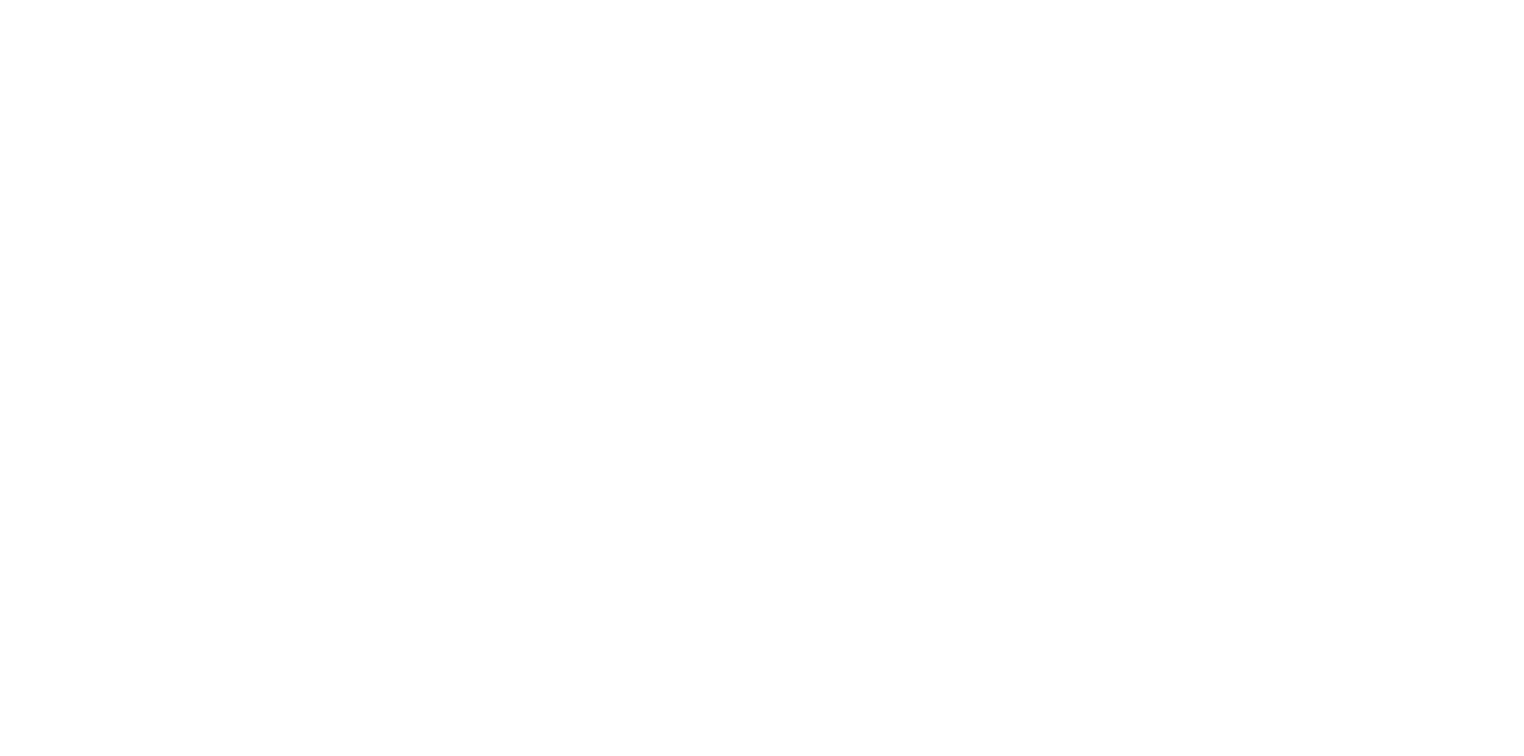 scroll, scrollTop: 0, scrollLeft: 0, axis: both 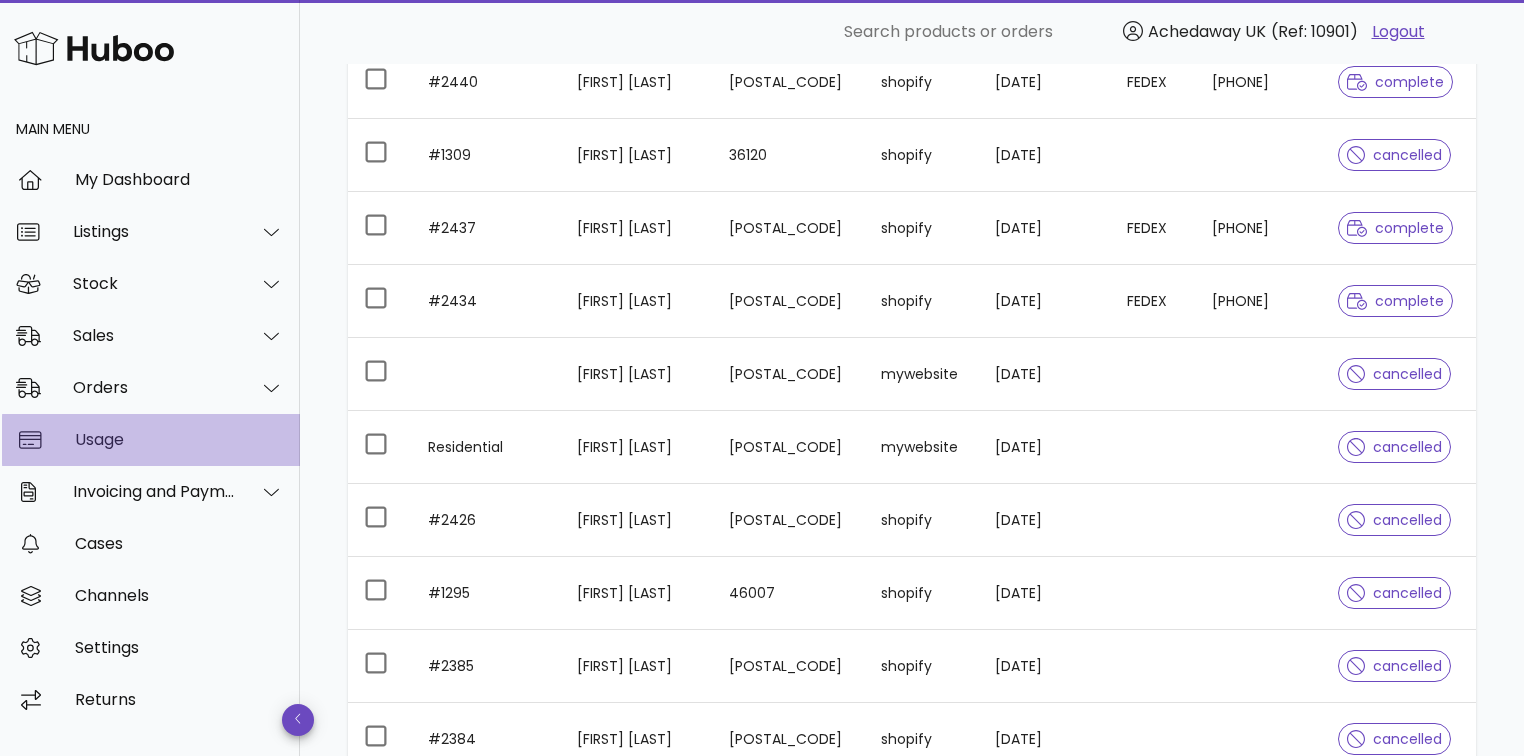 click on "Usage" at bounding box center [179, 439] 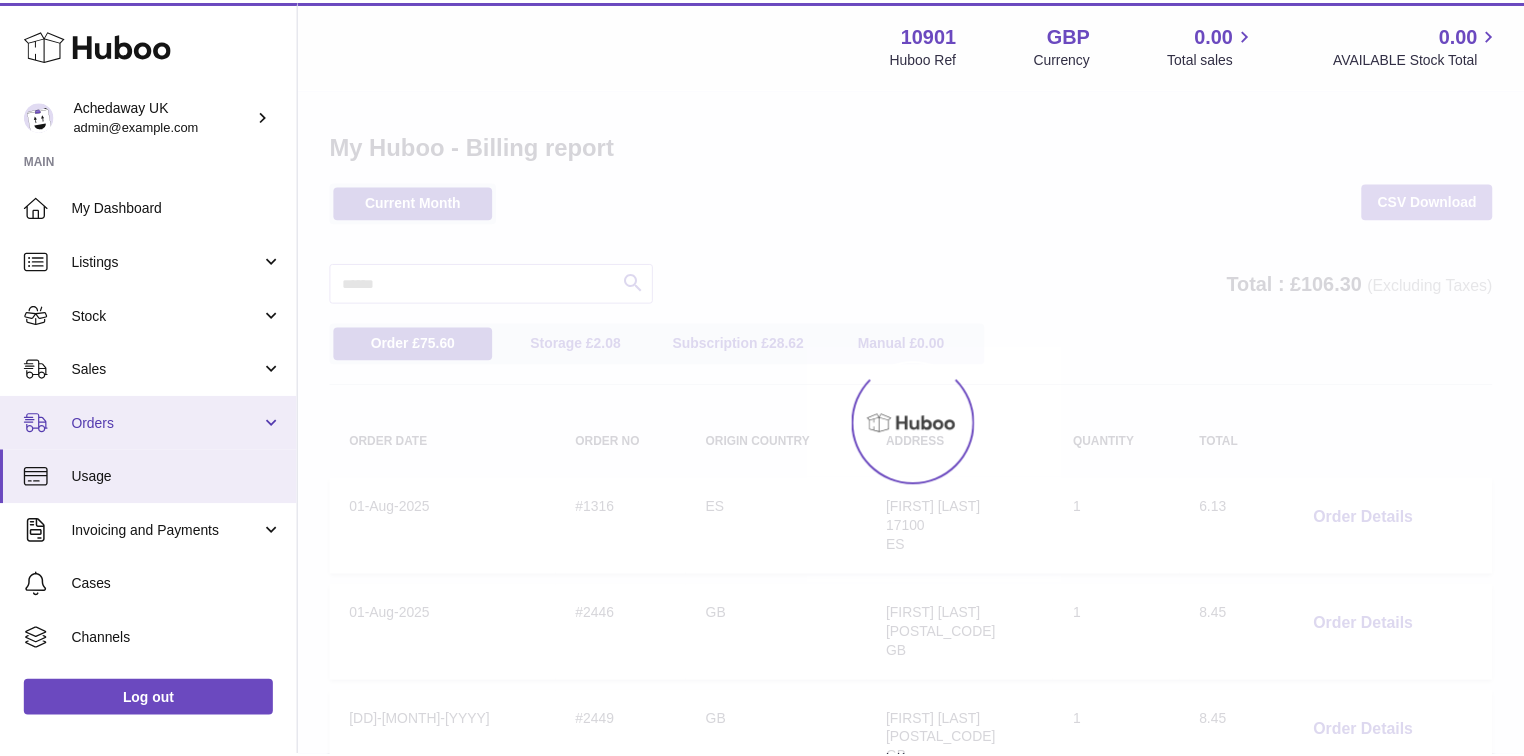 scroll, scrollTop: 0, scrollLeft: 0, axis: both 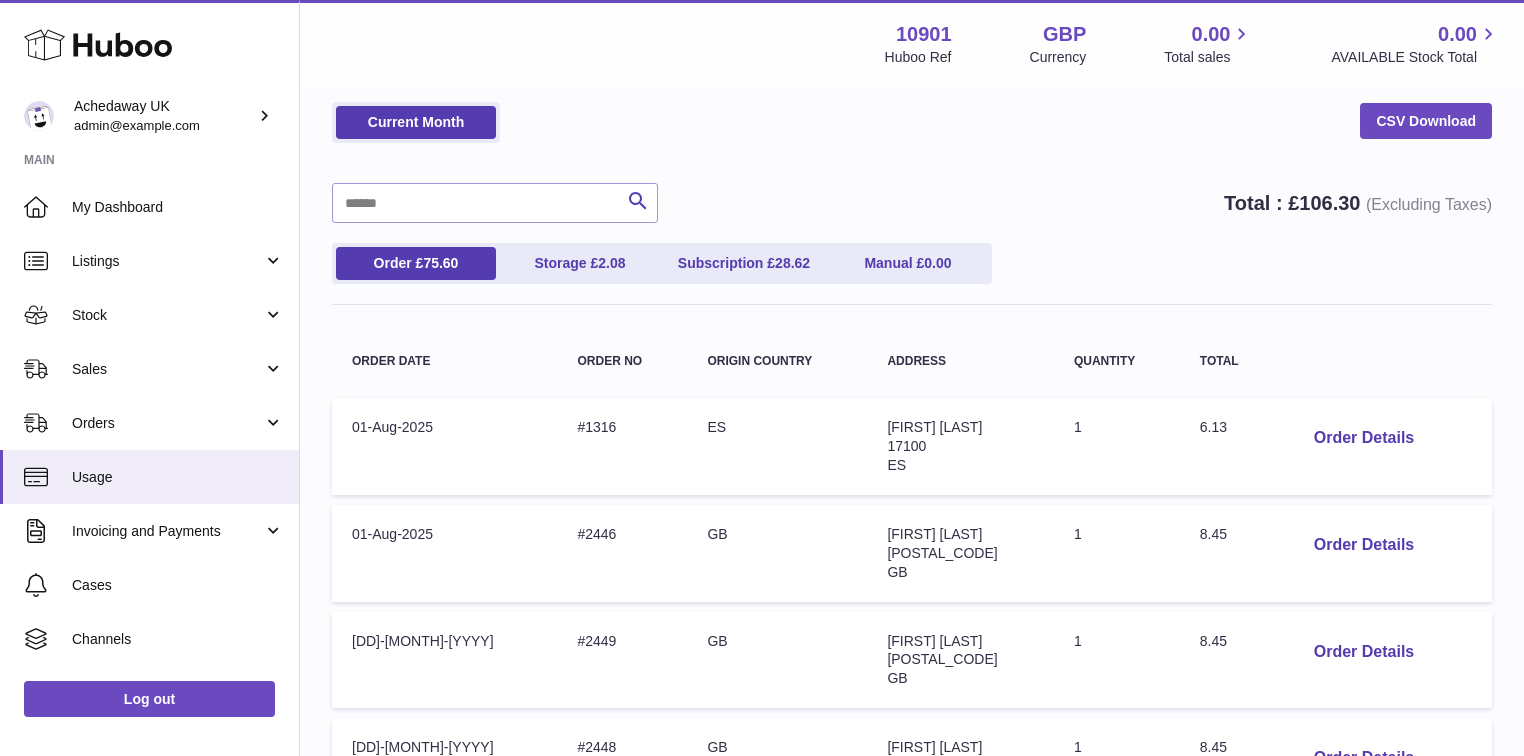 drag, startPoint x: 427, startPoint y: 410, endPoint x: 888, endPoint y: 422, distance: 461.15616 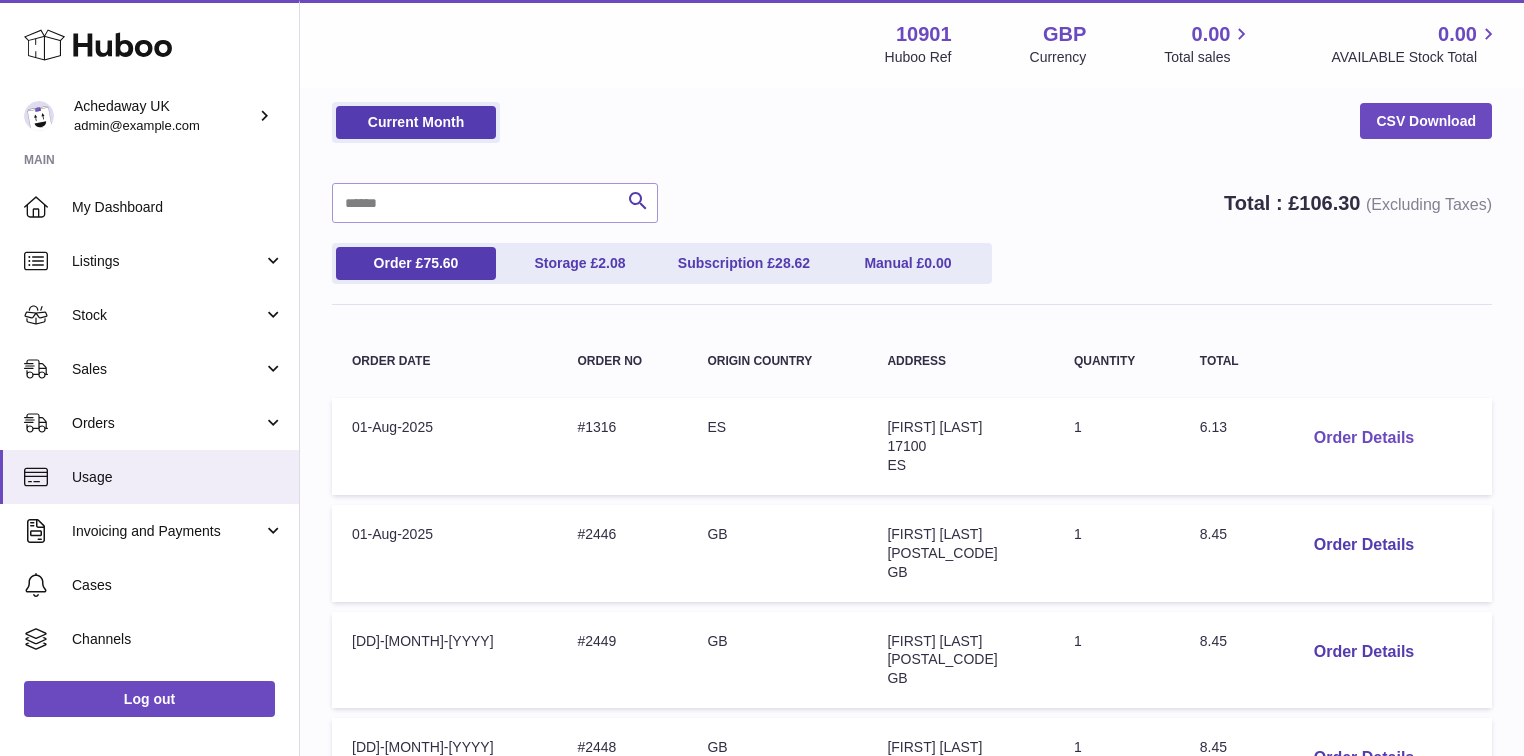 click on "Order Details" at bounding box center [1364, 438] 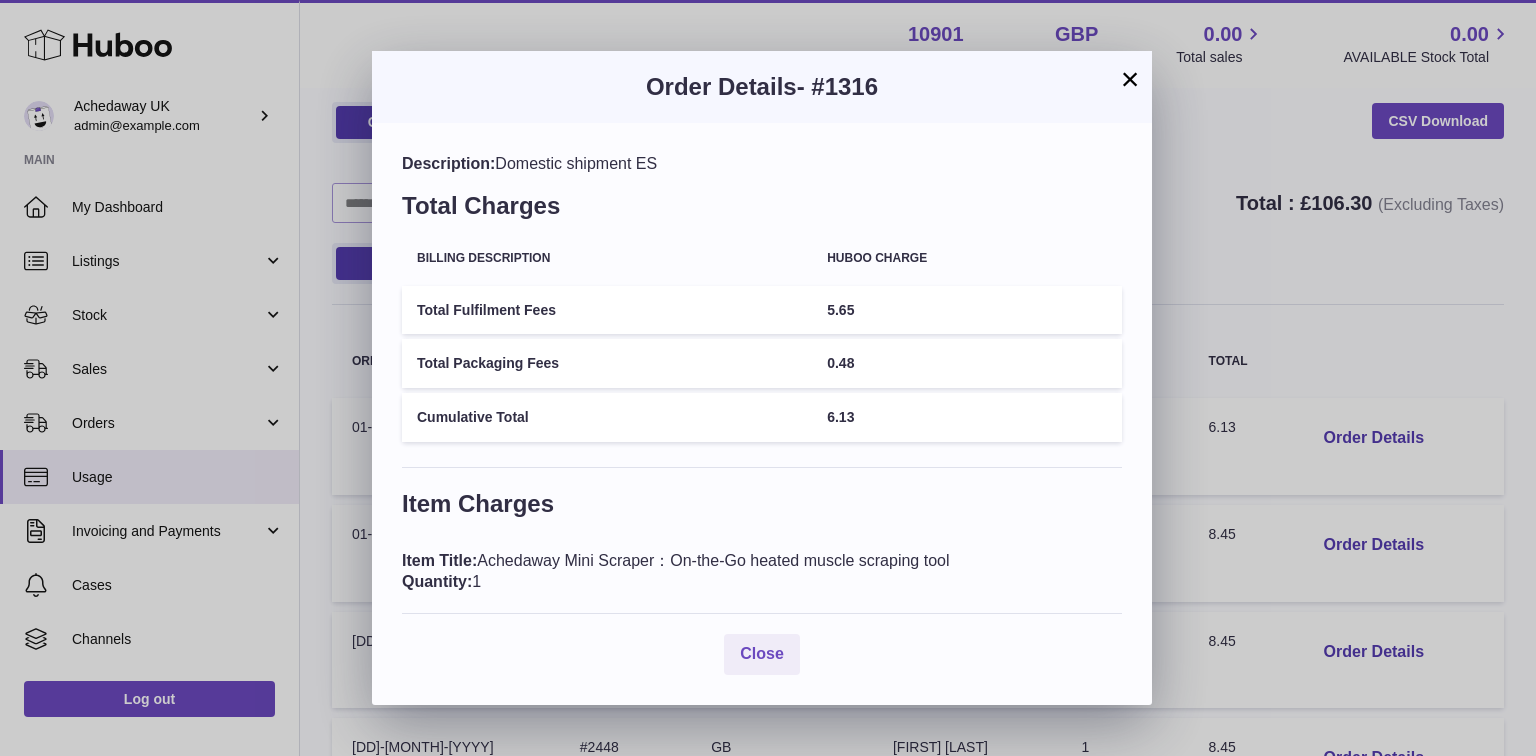 click on "×" at bounding box center [1130, 79] 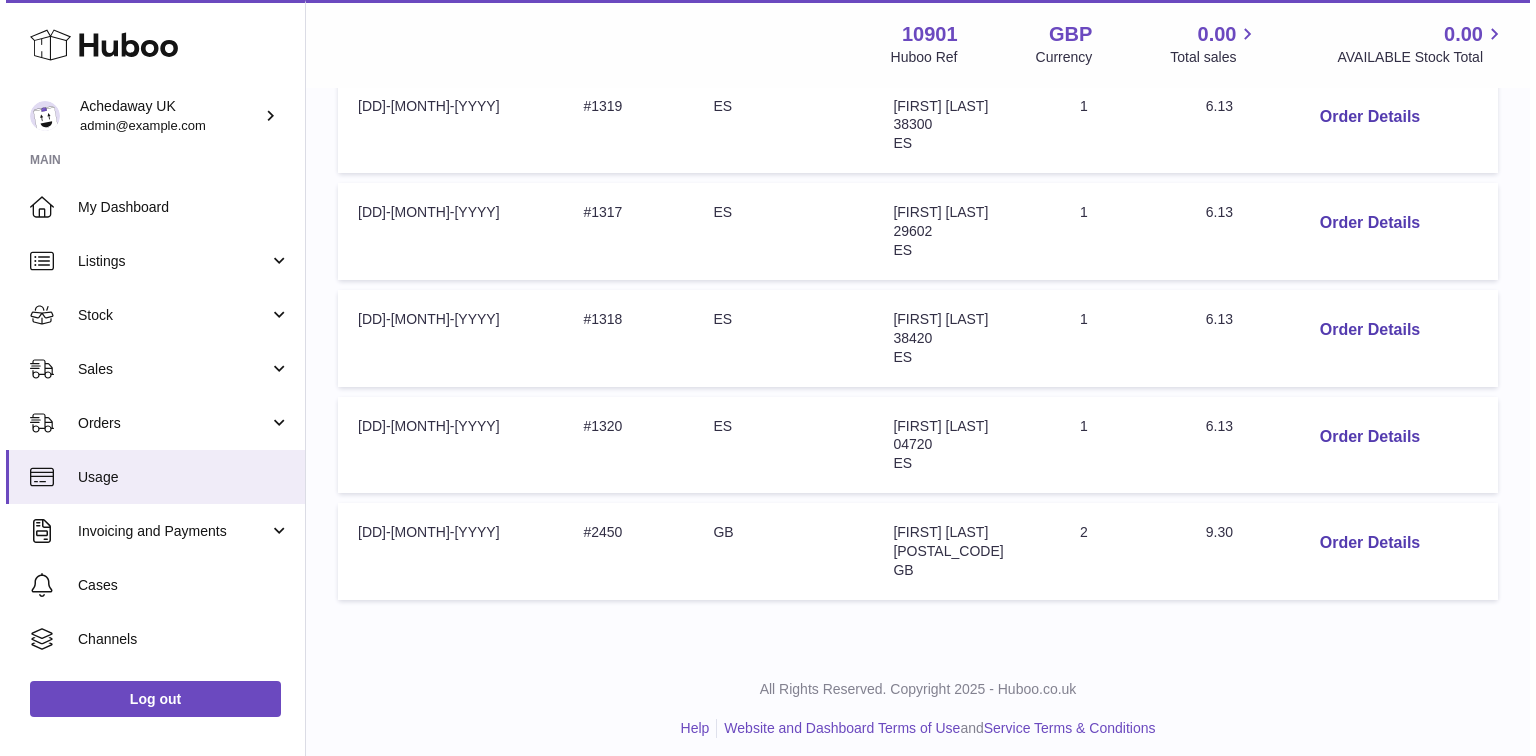 scroll, scrollTop: 942, scrollLeft: 0, axis: vertical 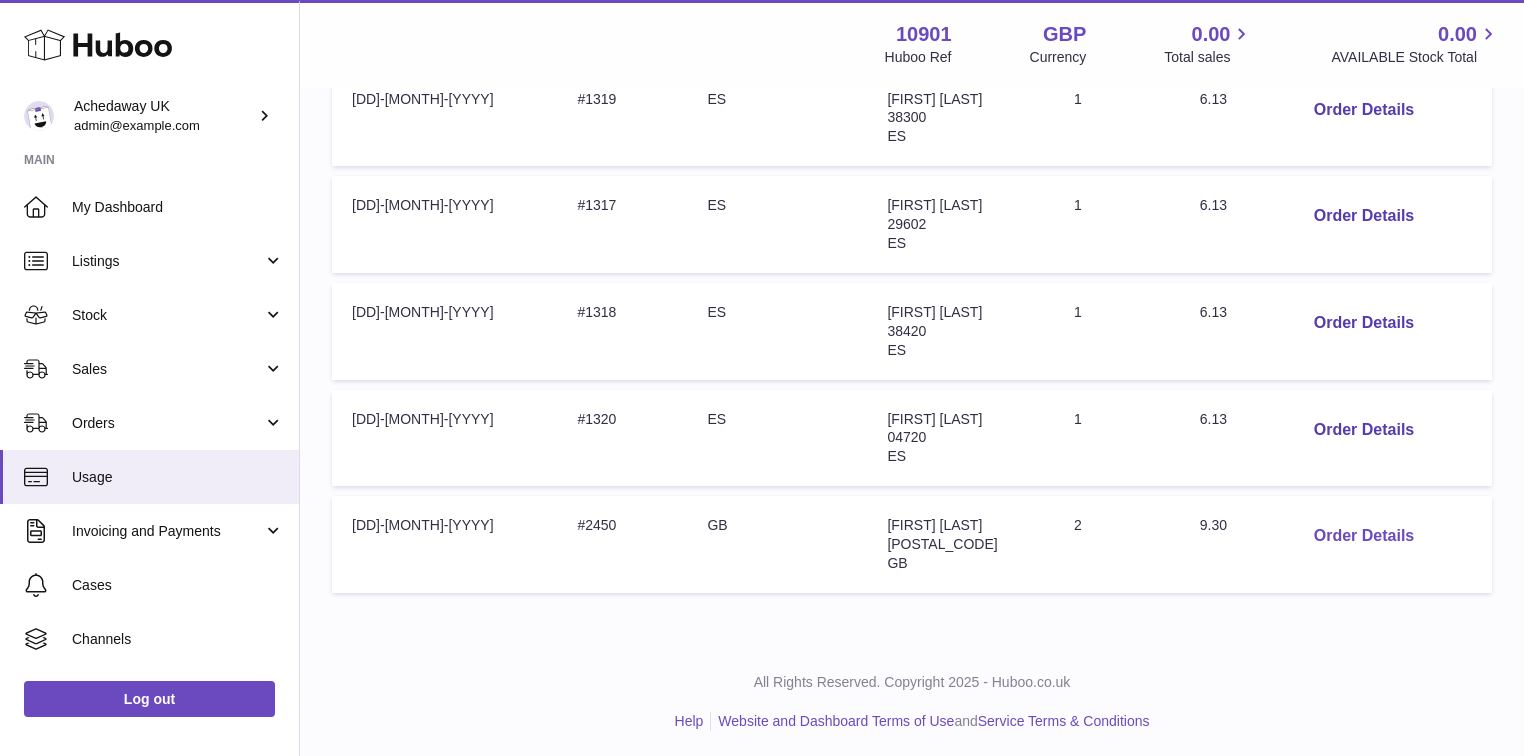 click on "Order Details" at bounding box center [1364, 536] 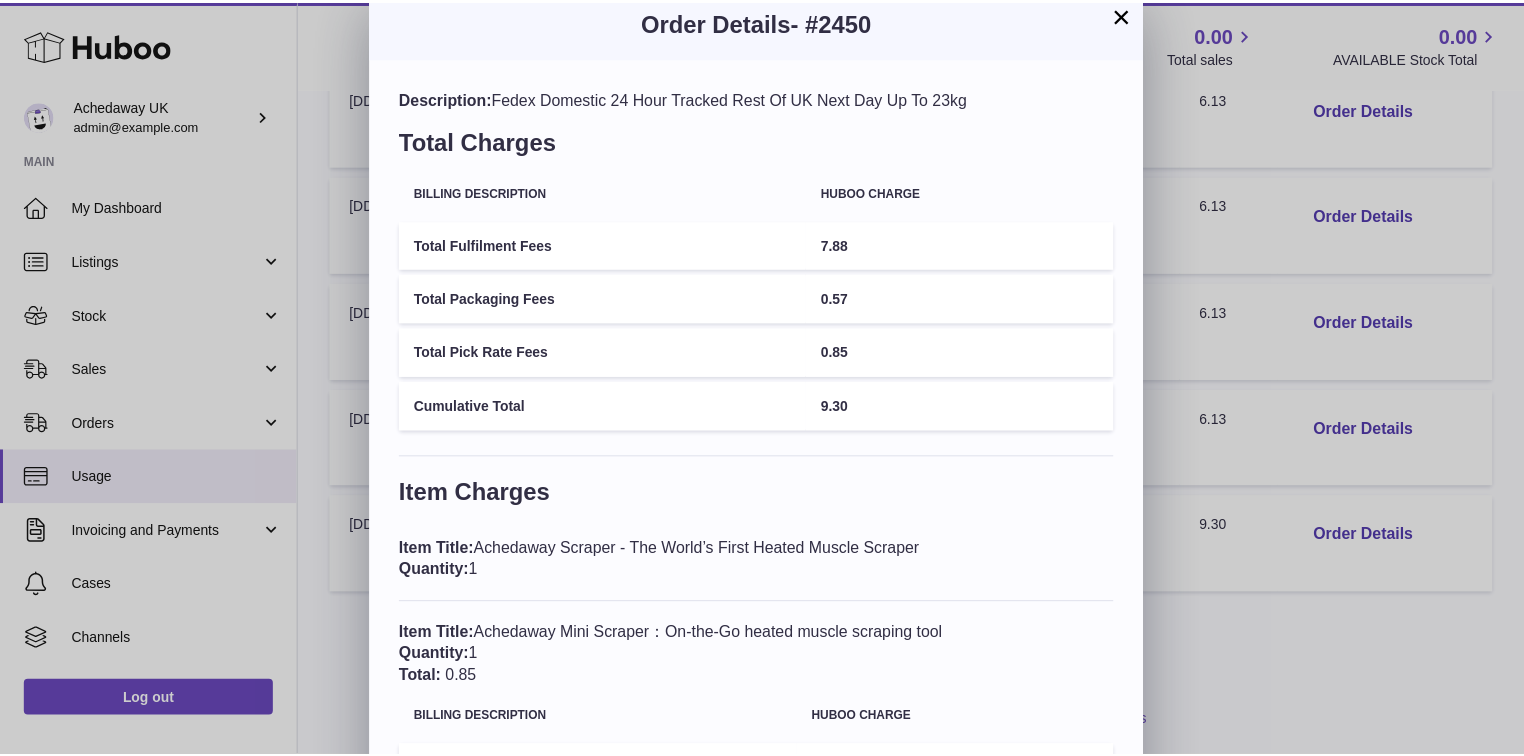 scroll, scrollTop: 0, scrollLeft: 0, axis: both 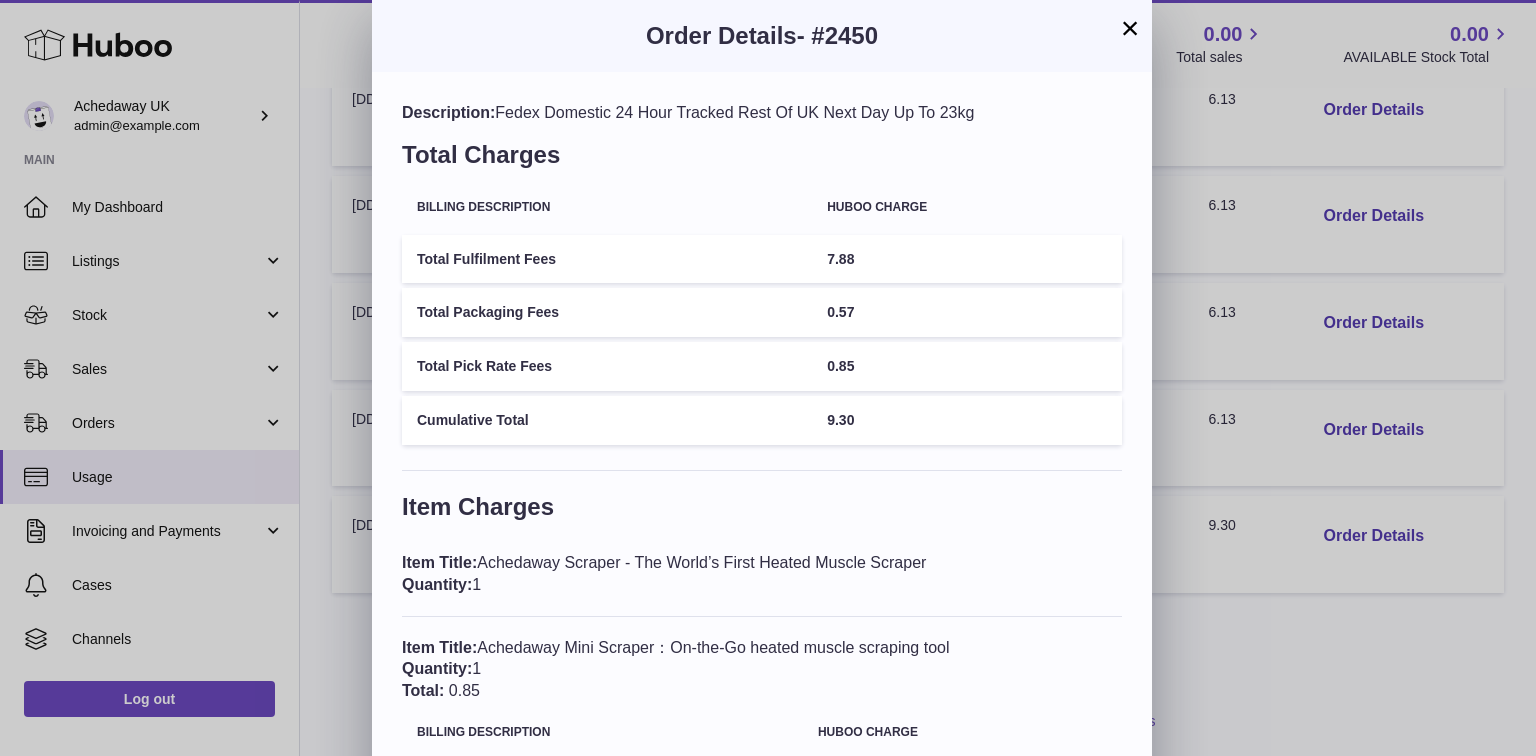 click on "×" at bounding box center [1130, 28] 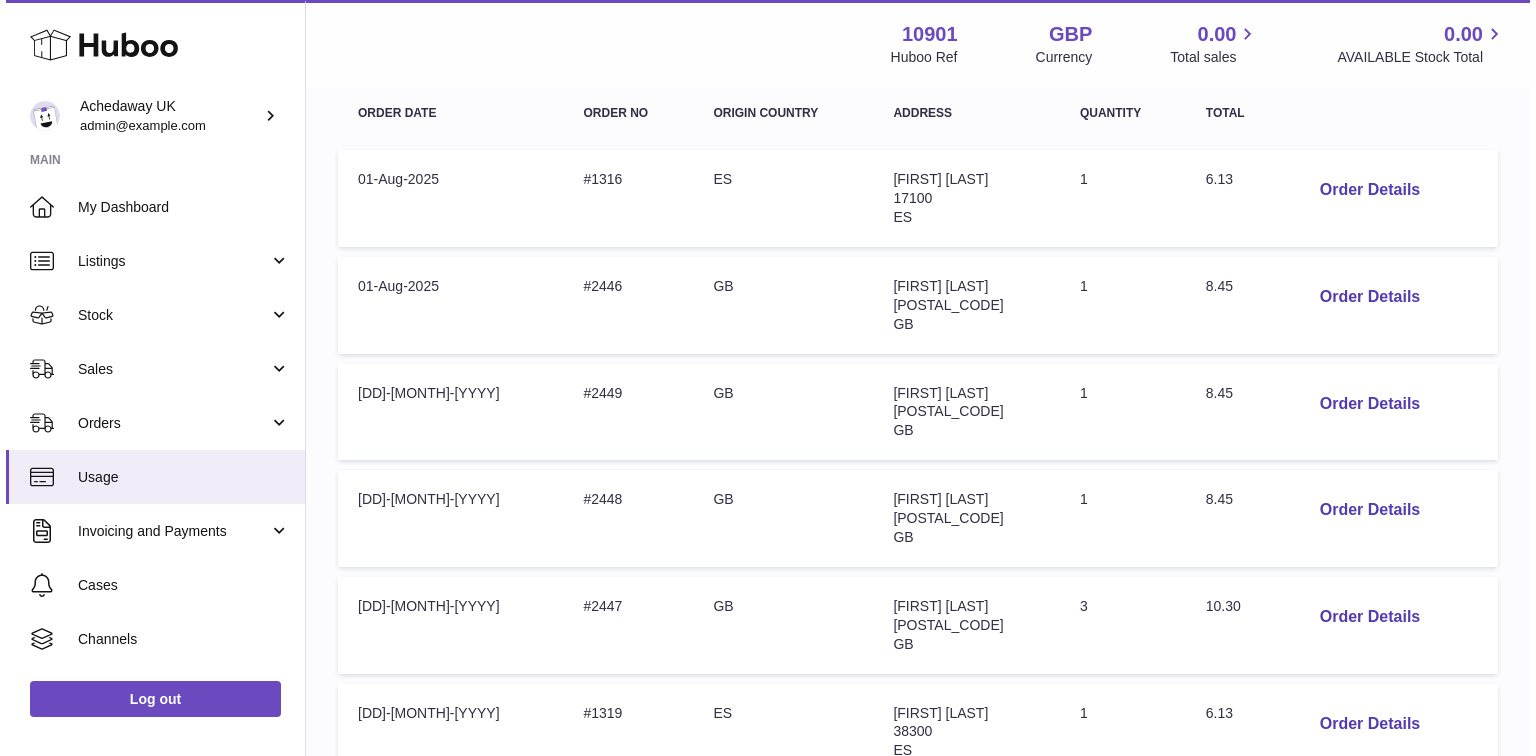 scroll, scrollTop: 302, scrollLeft: 0, axis: vertical 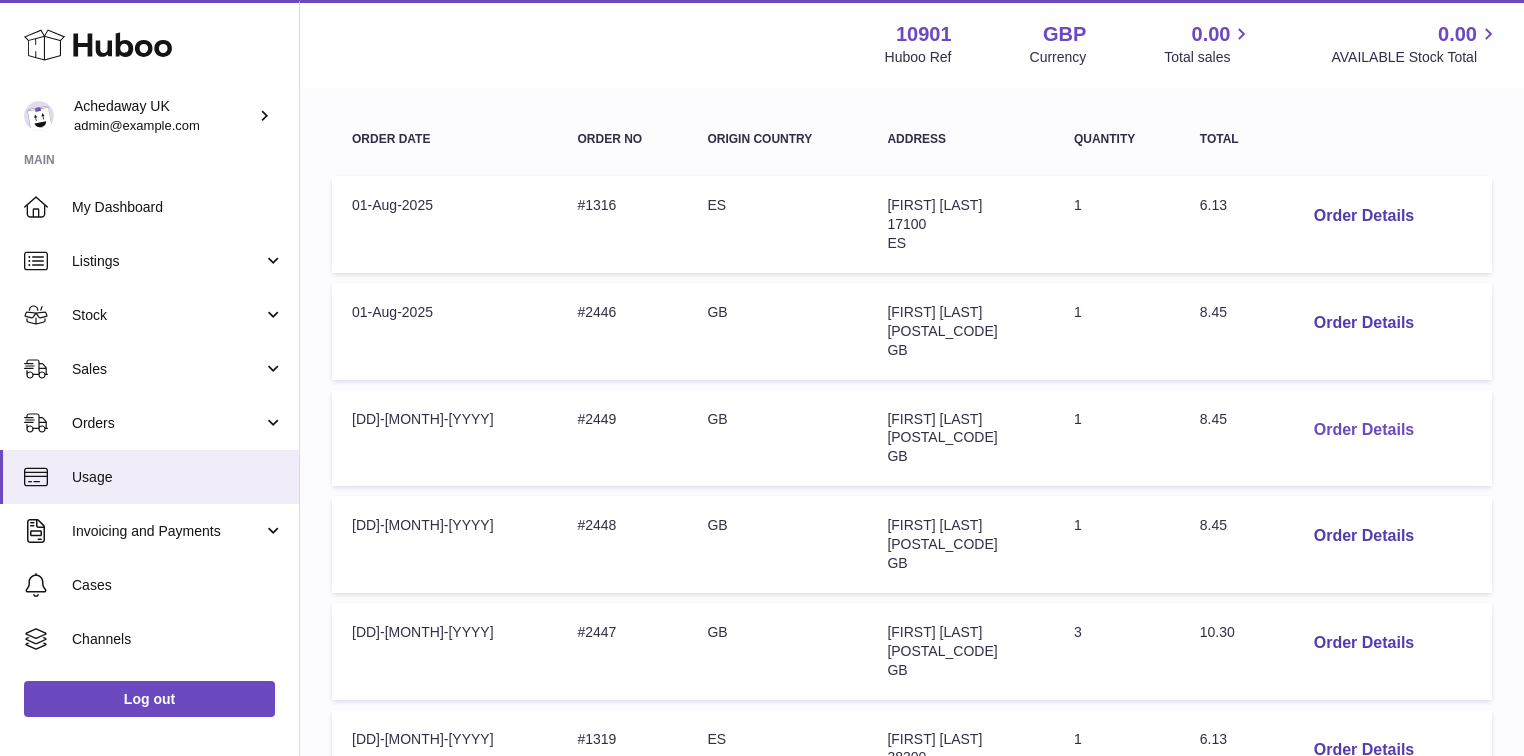 click on "Order Details" at bounding box center [1364, 430] 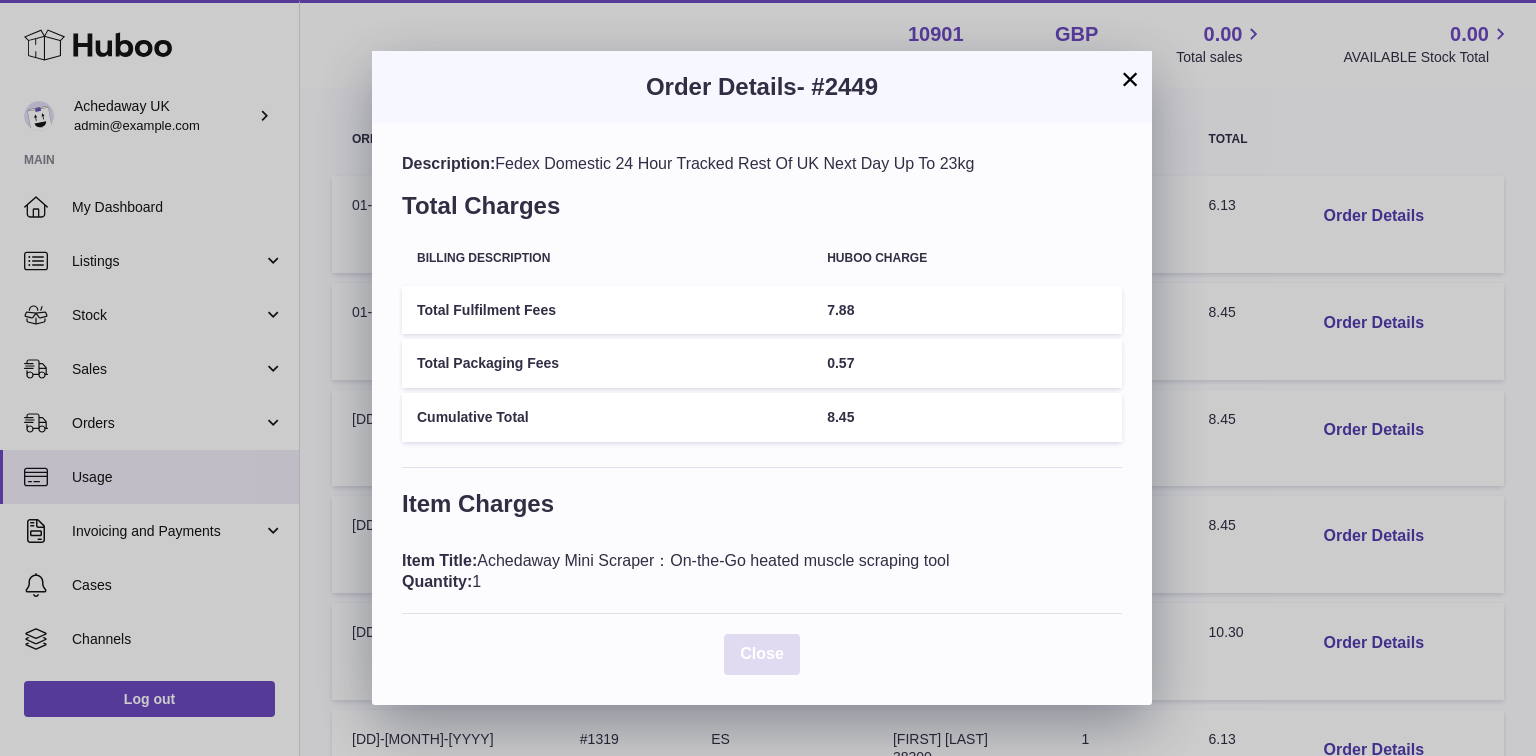 click on "Close" at bounding box center [762, 654] 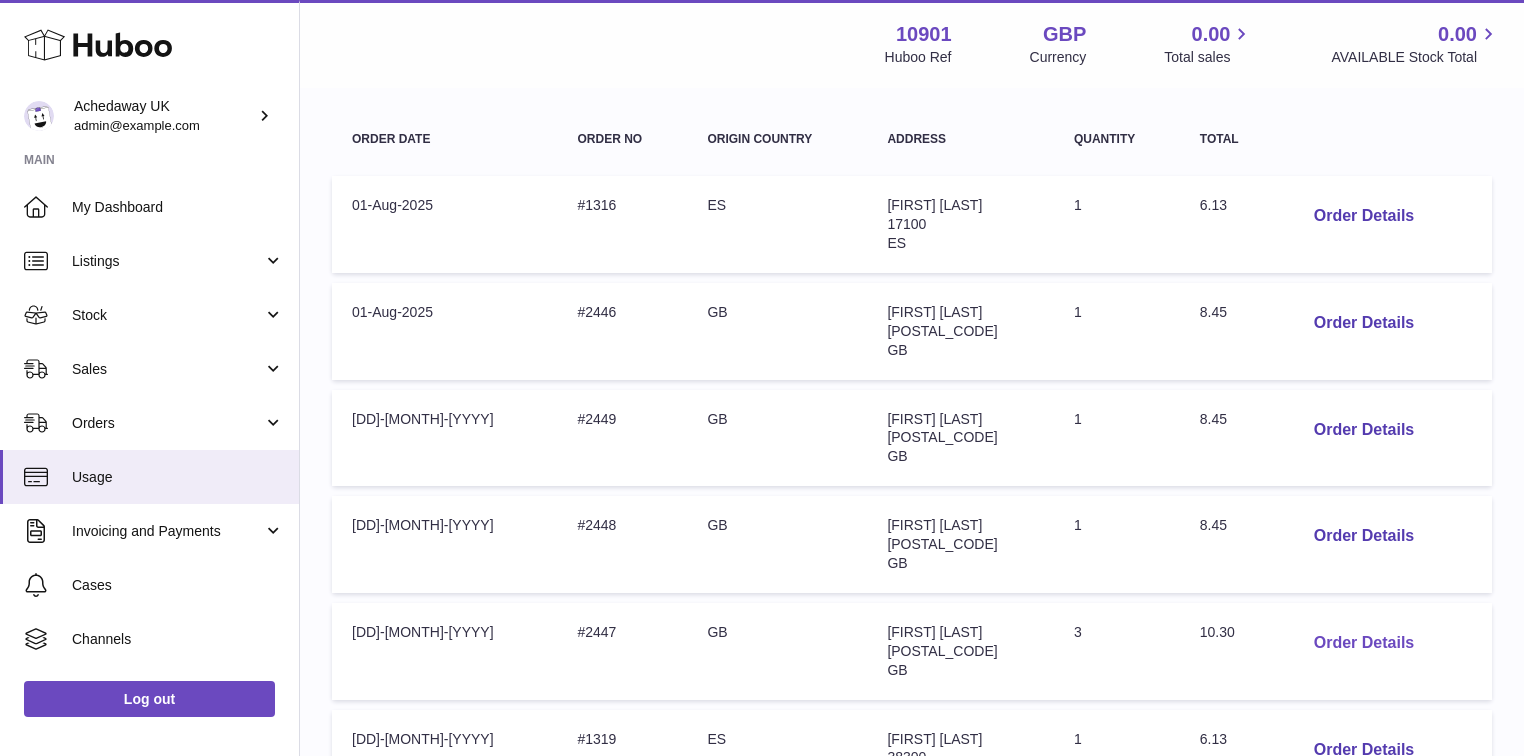 click on "Order Details" at bounding box center (1364, 643) 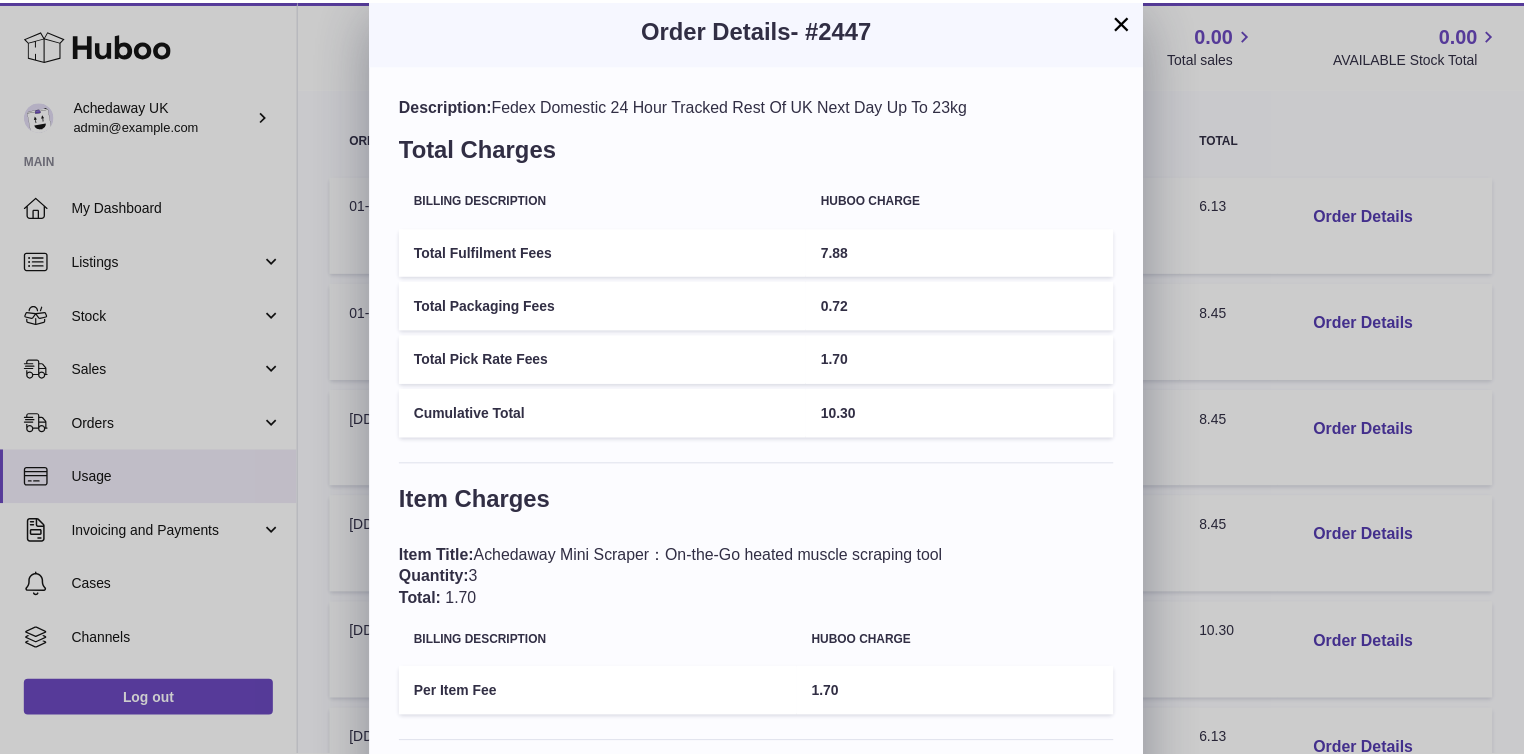 scroll, scrollTop: 87, scrollLeft: 0, axis: vertical 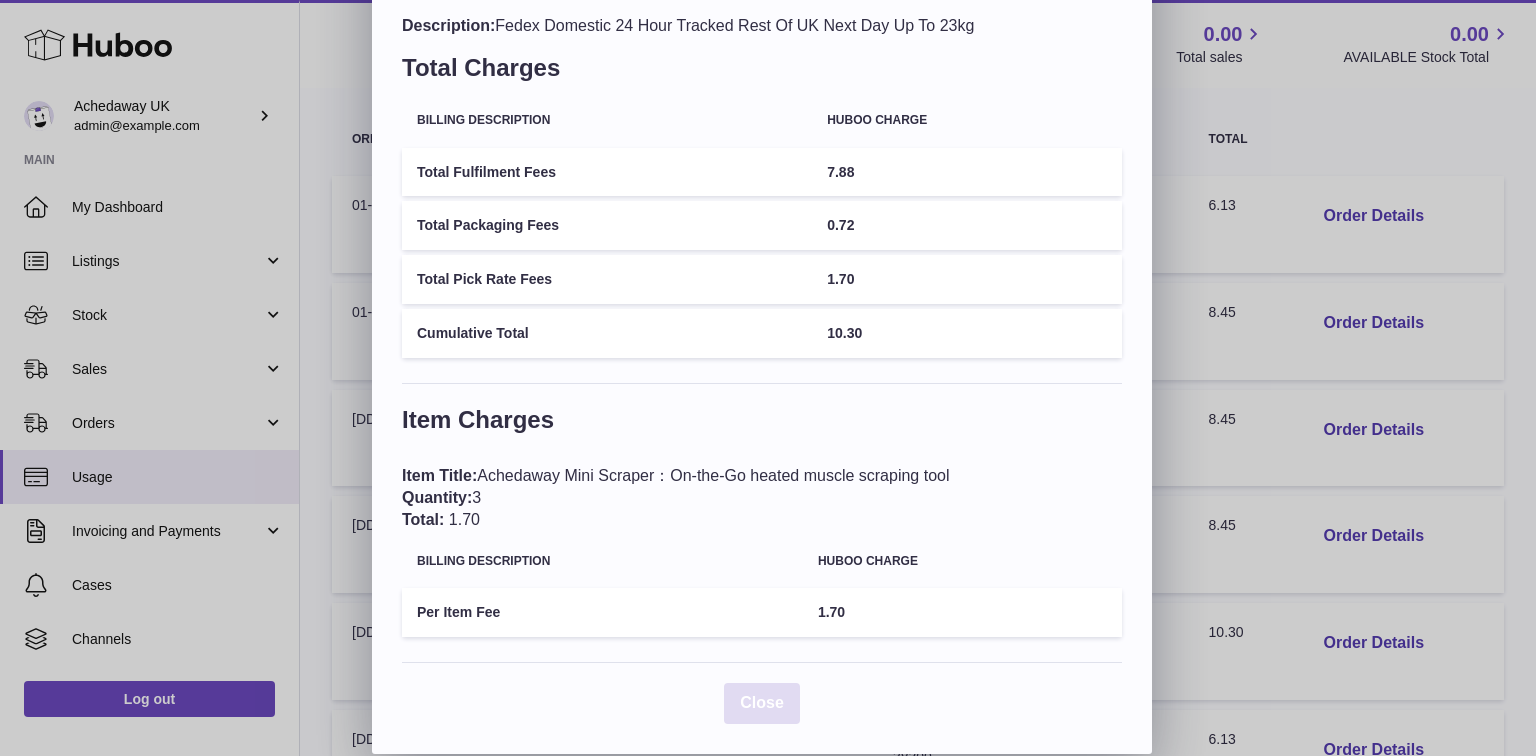 click on "Close" at bounding box center [762, 703] 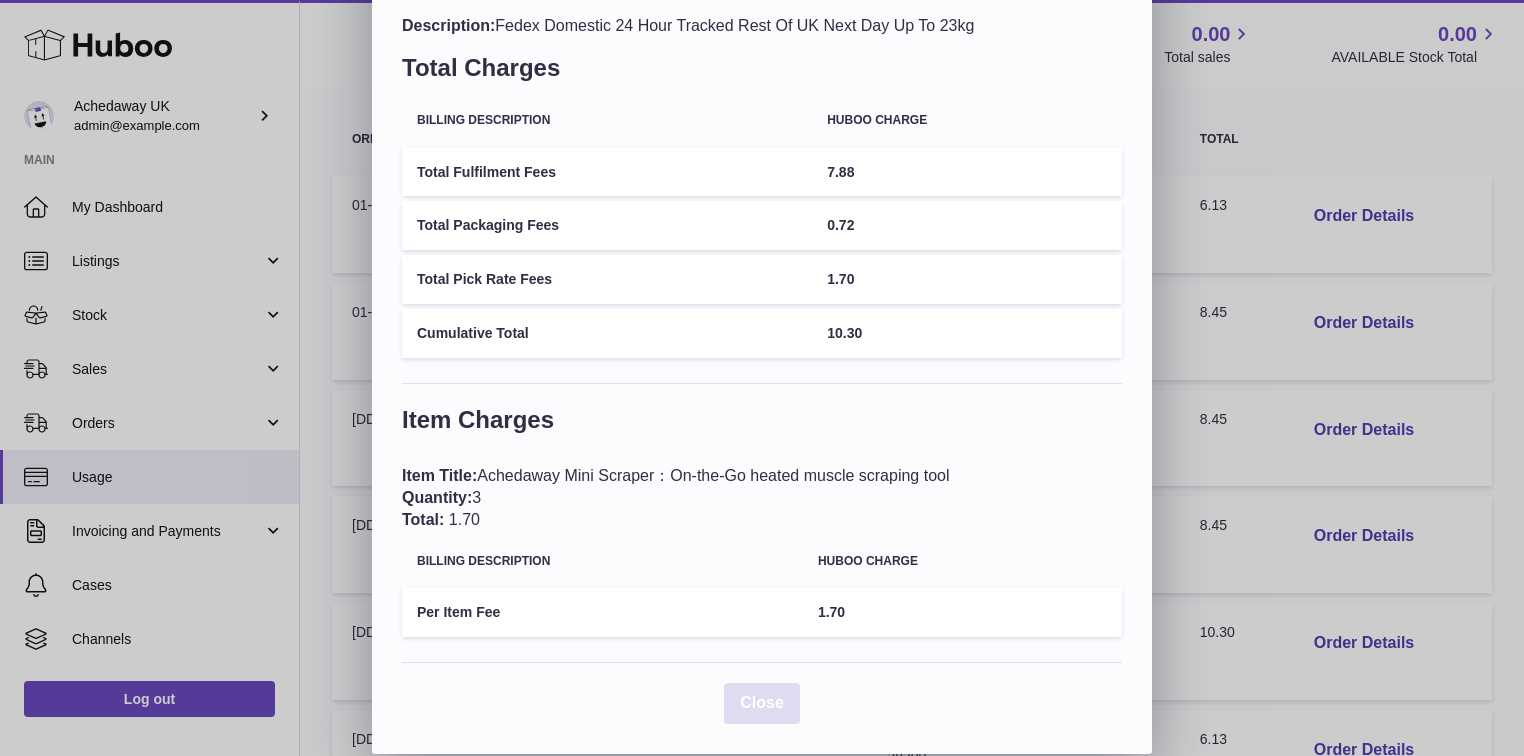 scroll, scrollTop: 0, scrollLeft: 0, axis: both 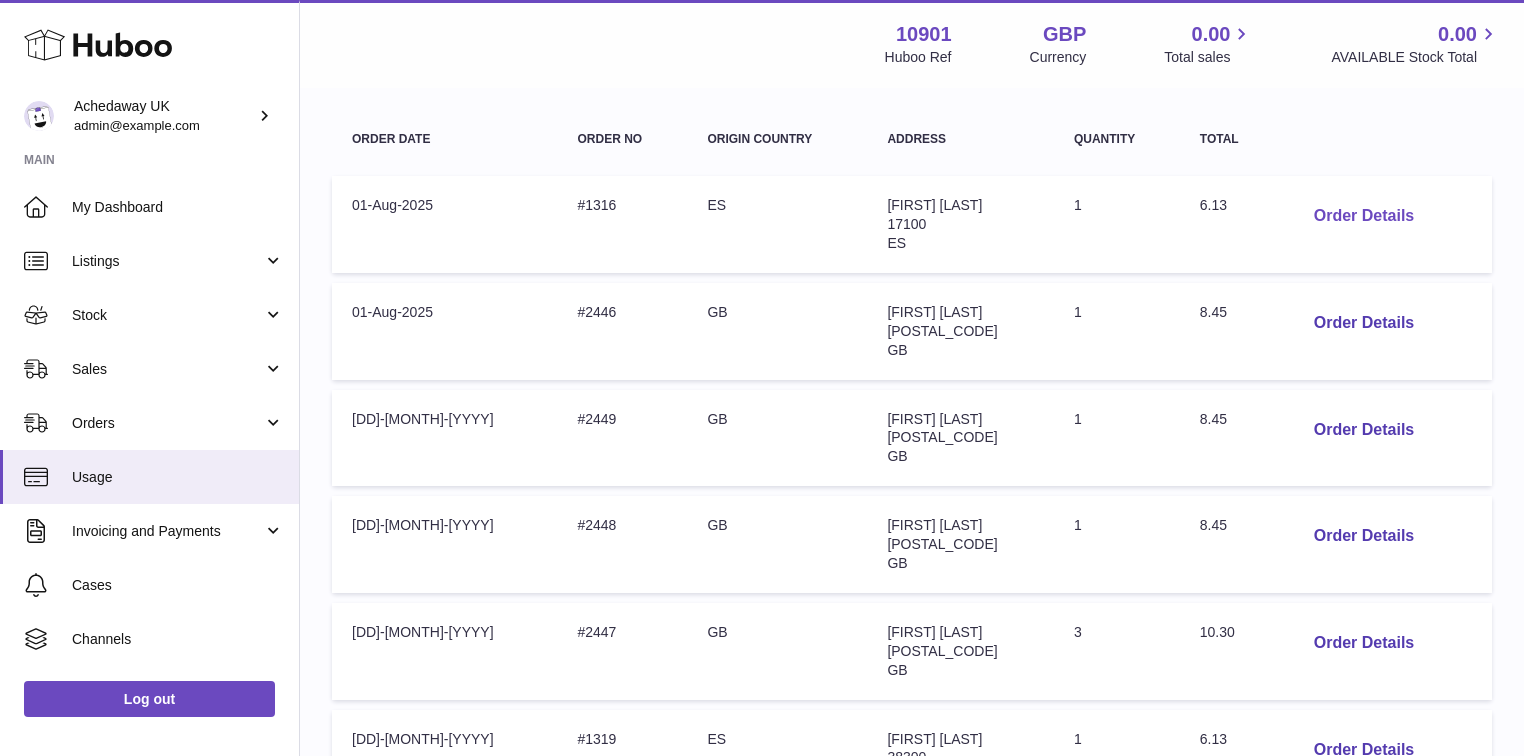 click on "Order Details" at bounding box center [1364, 216] 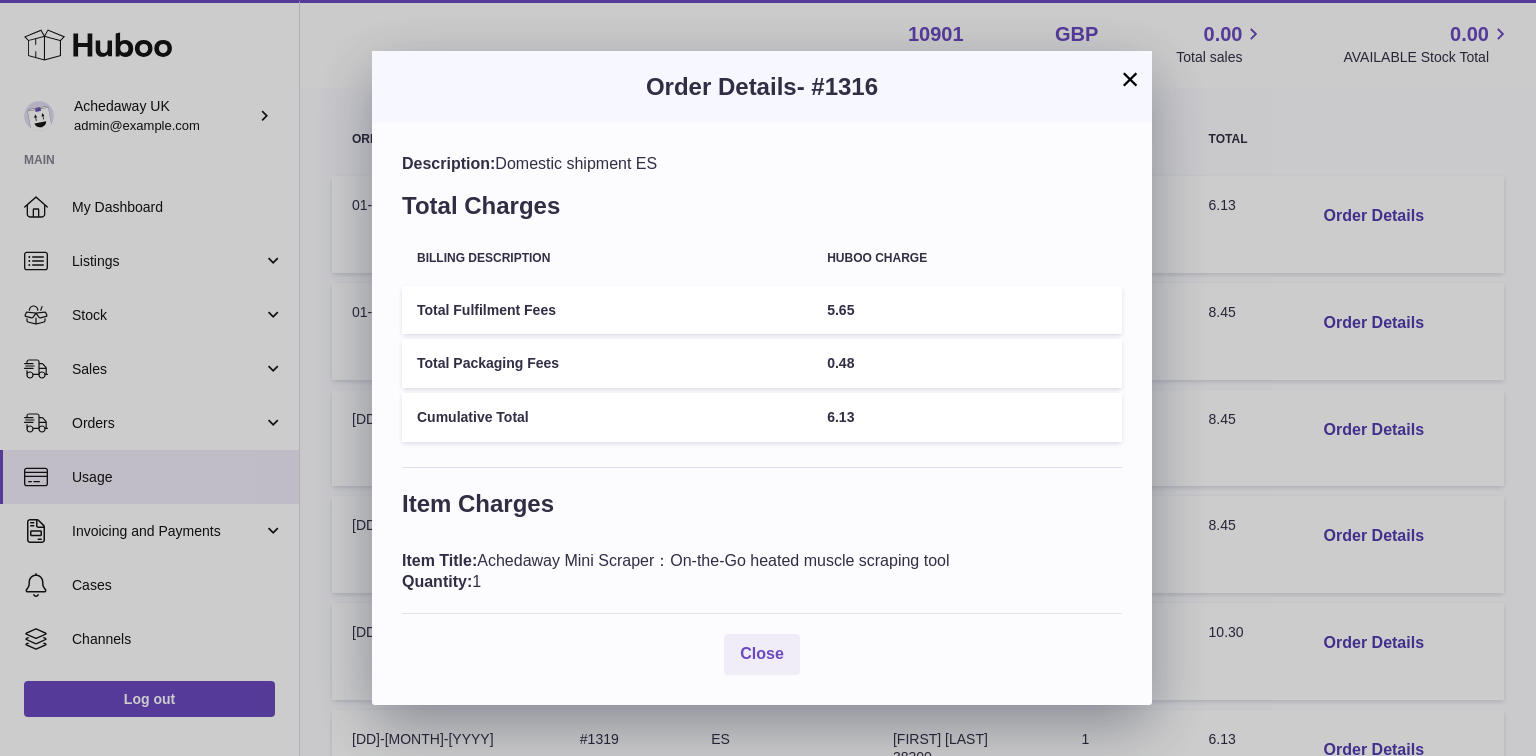 click on "×" at bounding box center [1130, 79] 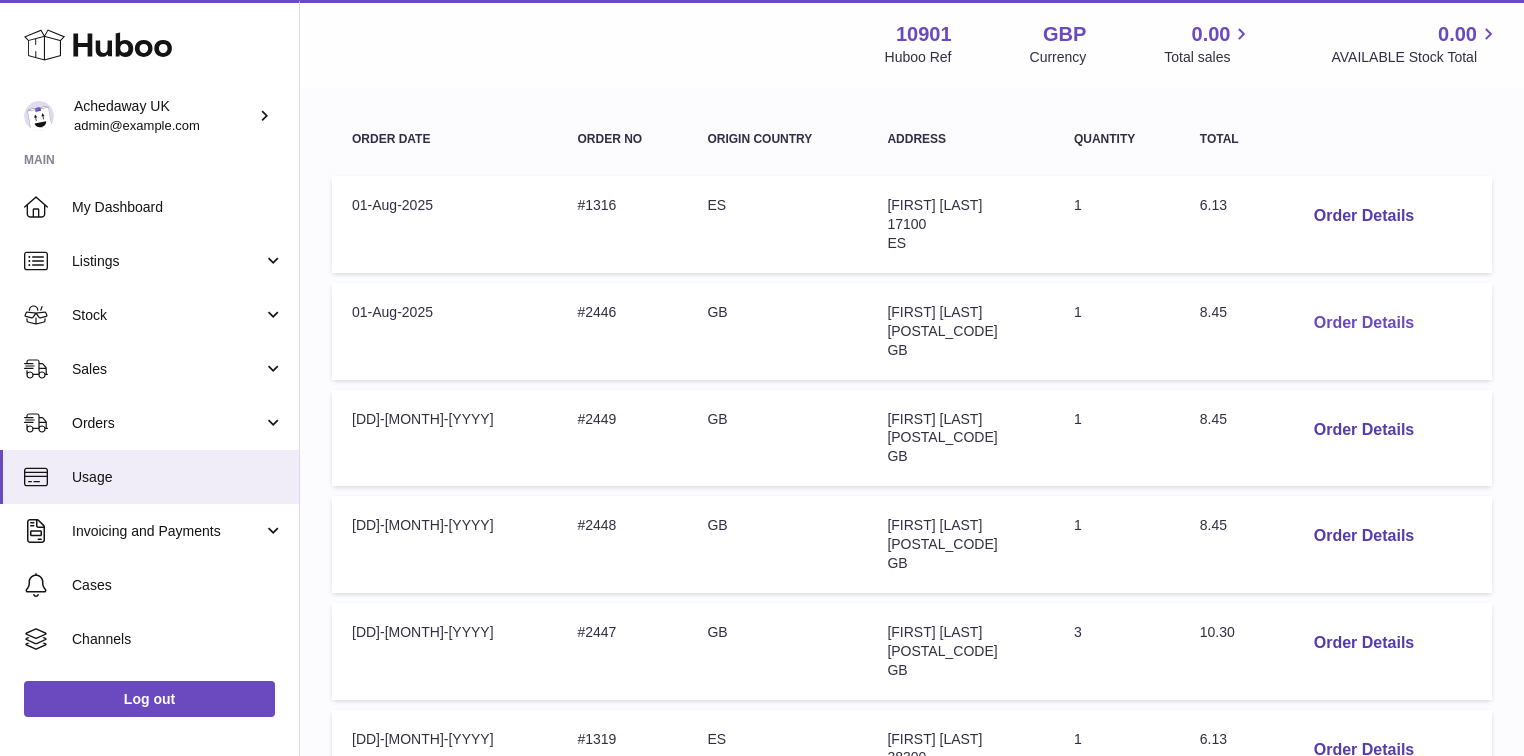 click on "Order Details" at bounding box center [1364, 323] 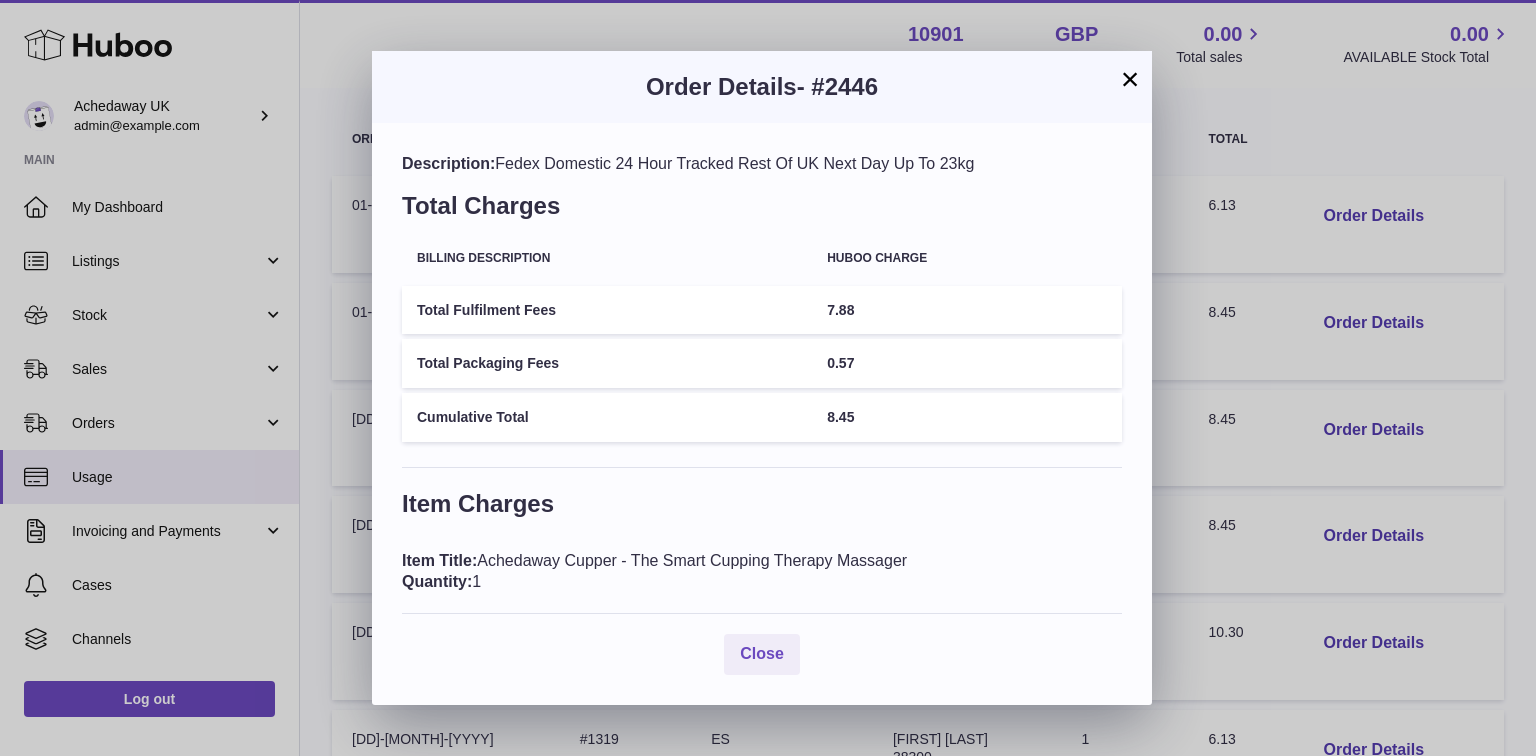 click on "×" at bounding box center [1130, 79] 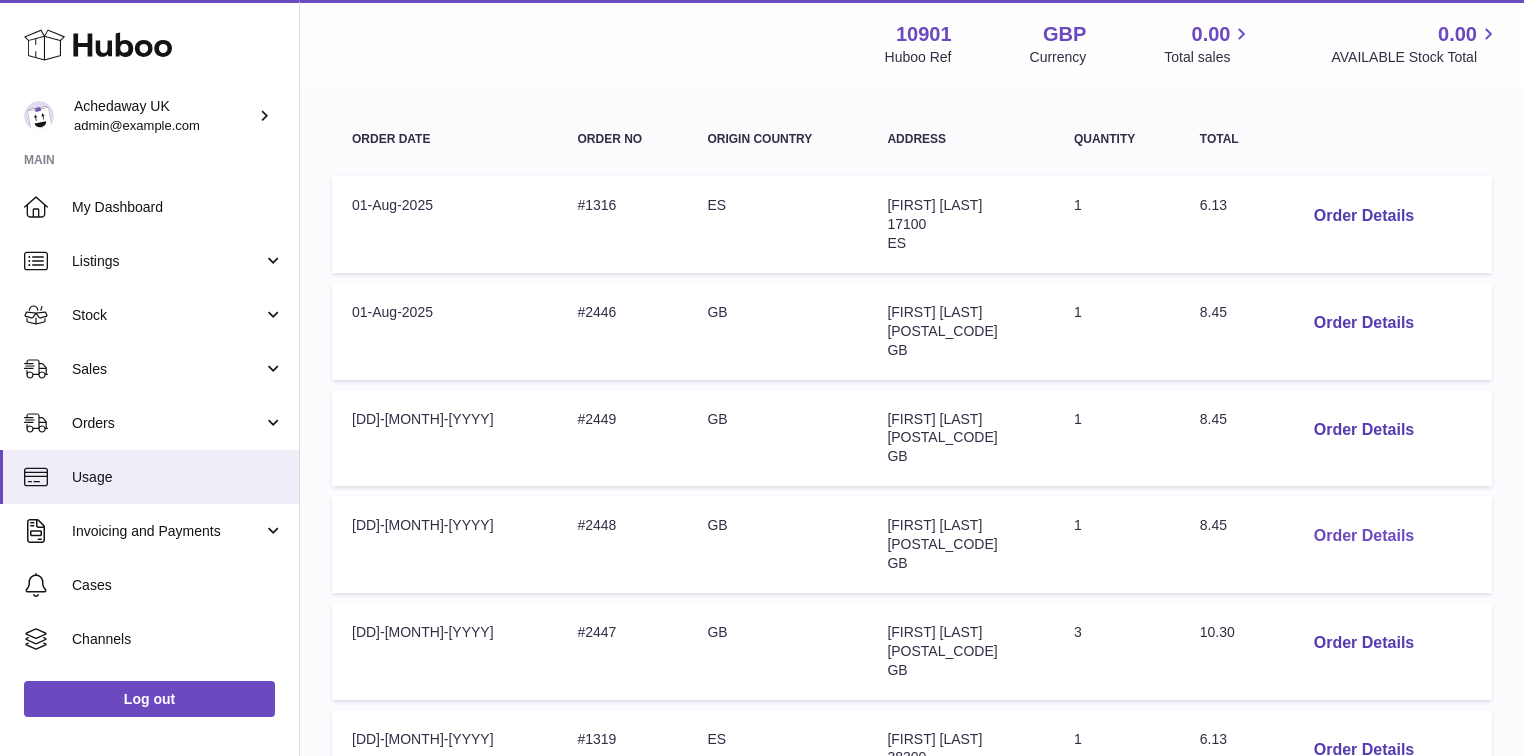 click on "Order Details" at bounding box center (1364, 536) 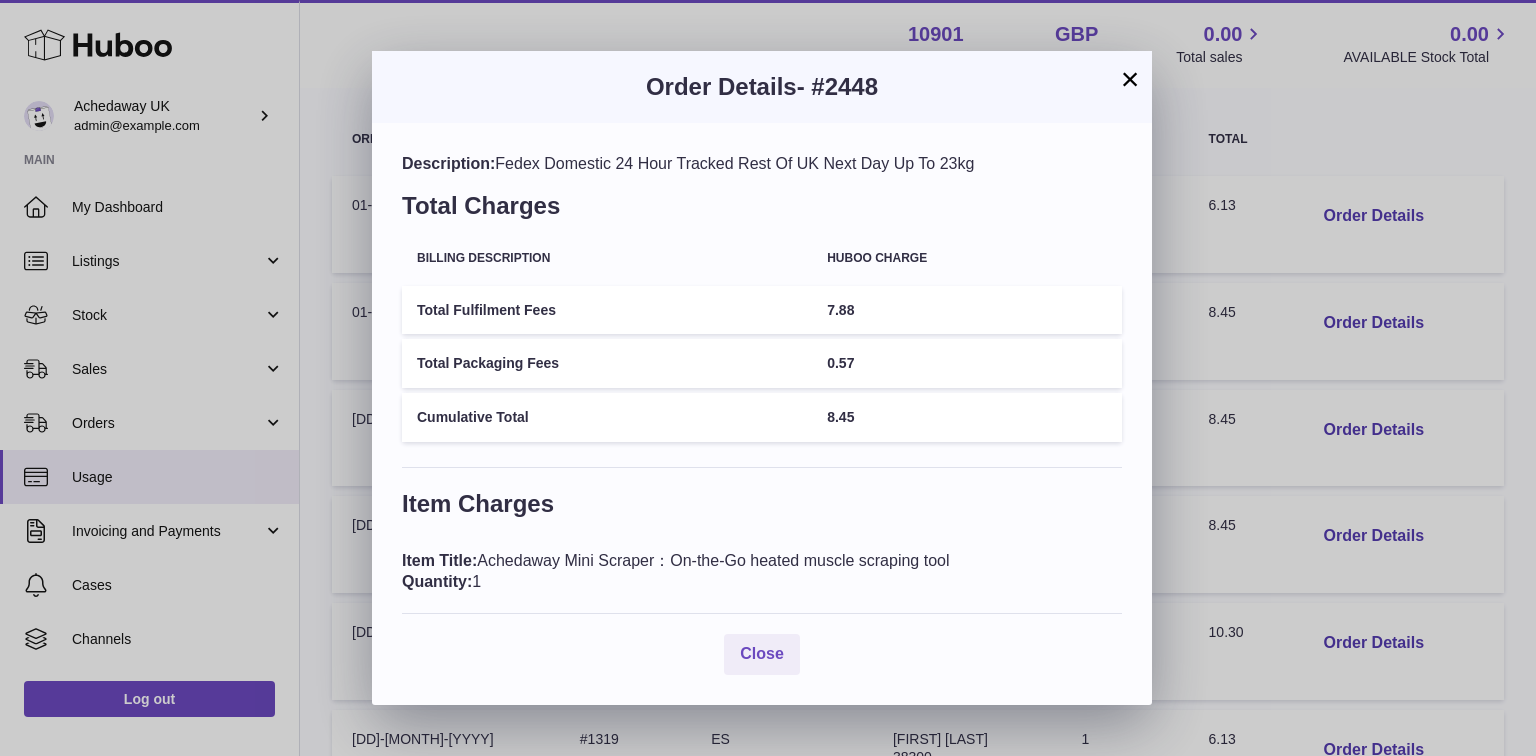 click on "×" at bounding box center (1130, 79) 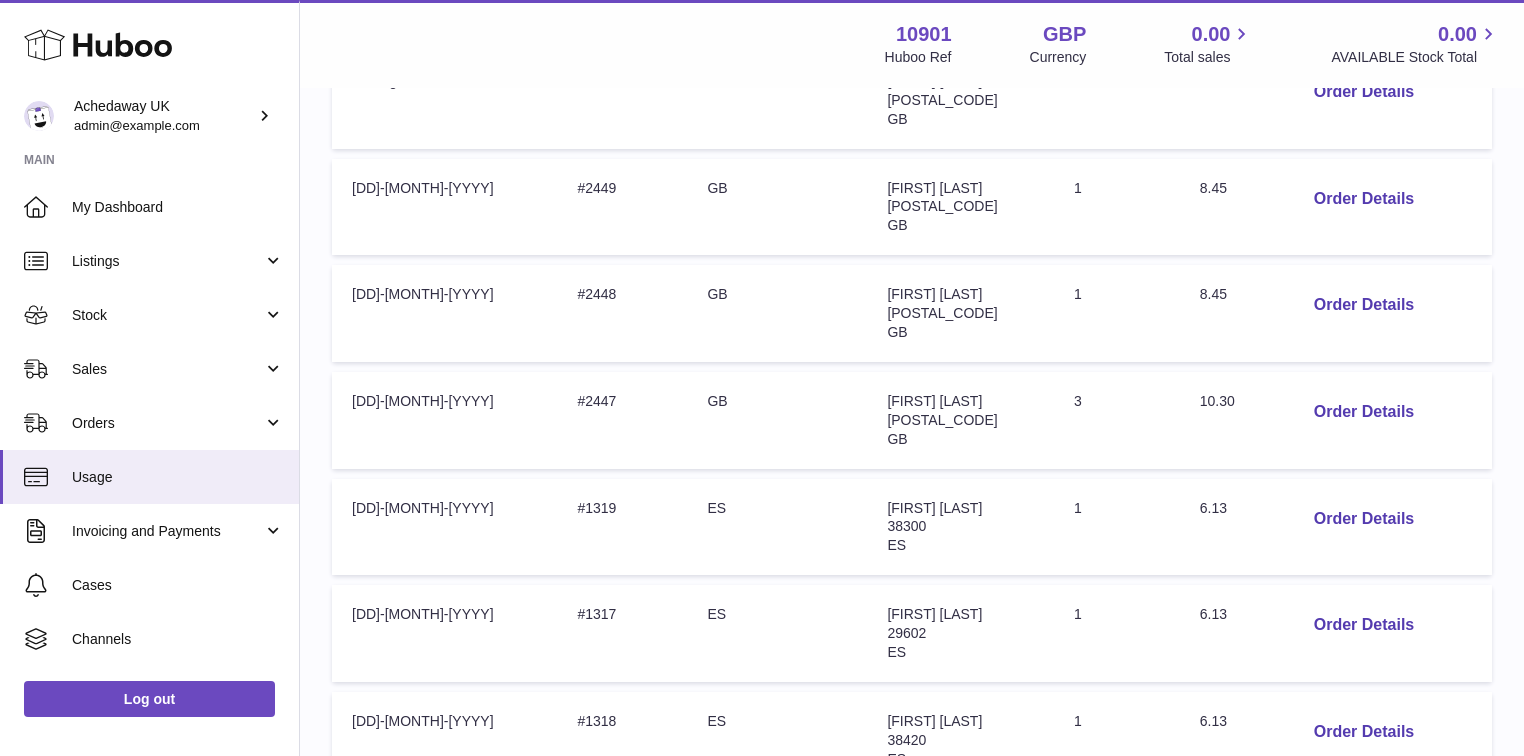 scroll, scrollTop: 542, scrollLeft: 0, axis: vertical 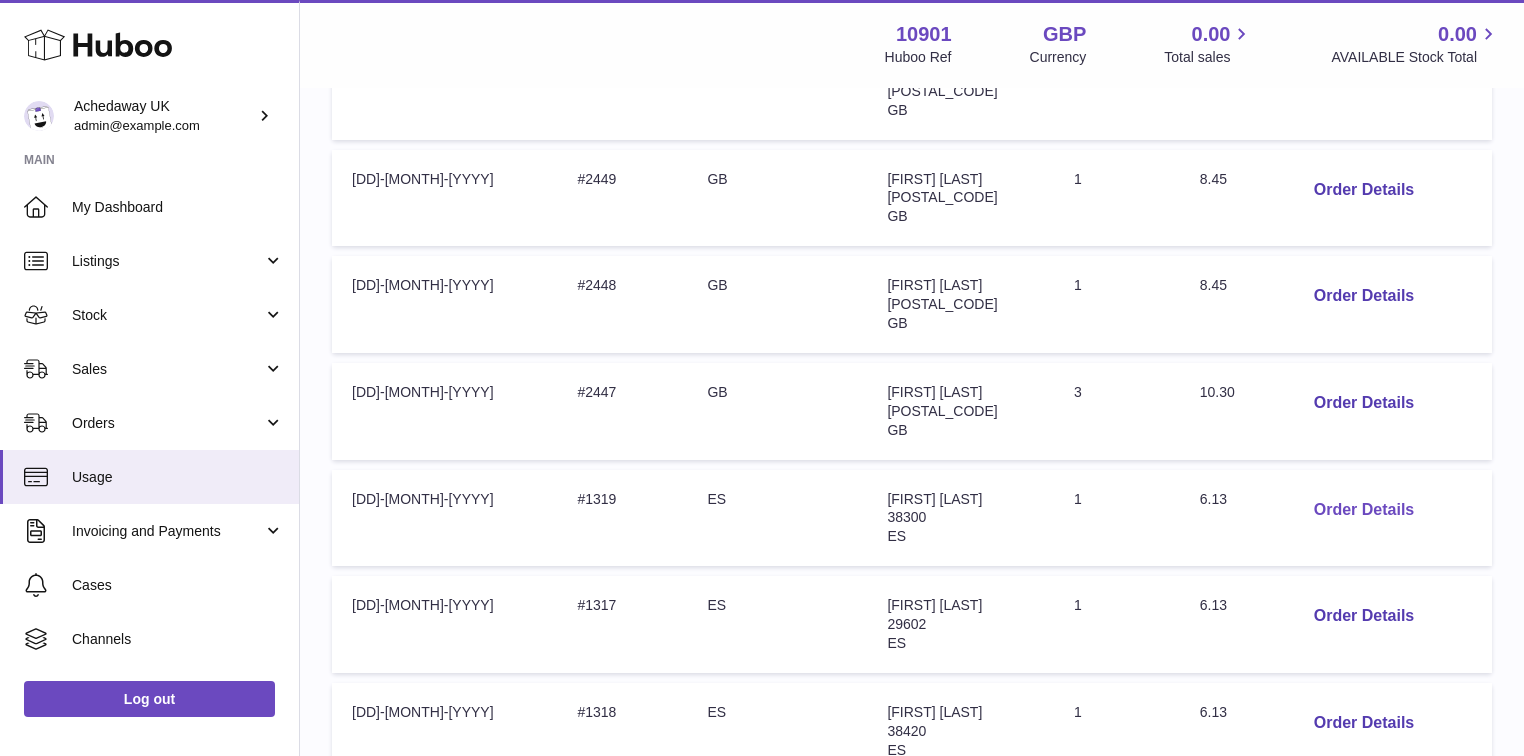 click on "Order Details" at bounding box center [1364, 510] 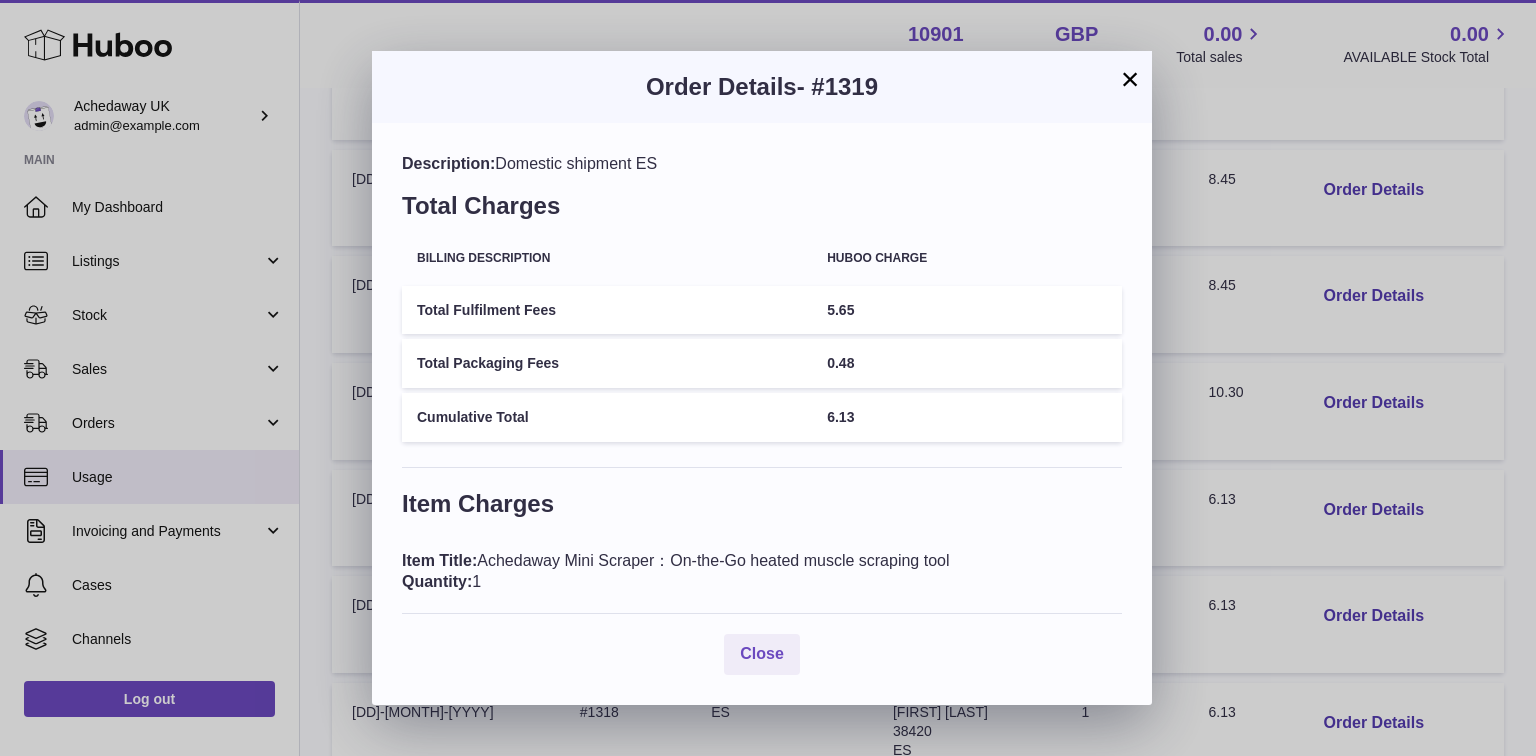 click on "×" at bounding box center (1130, 79) 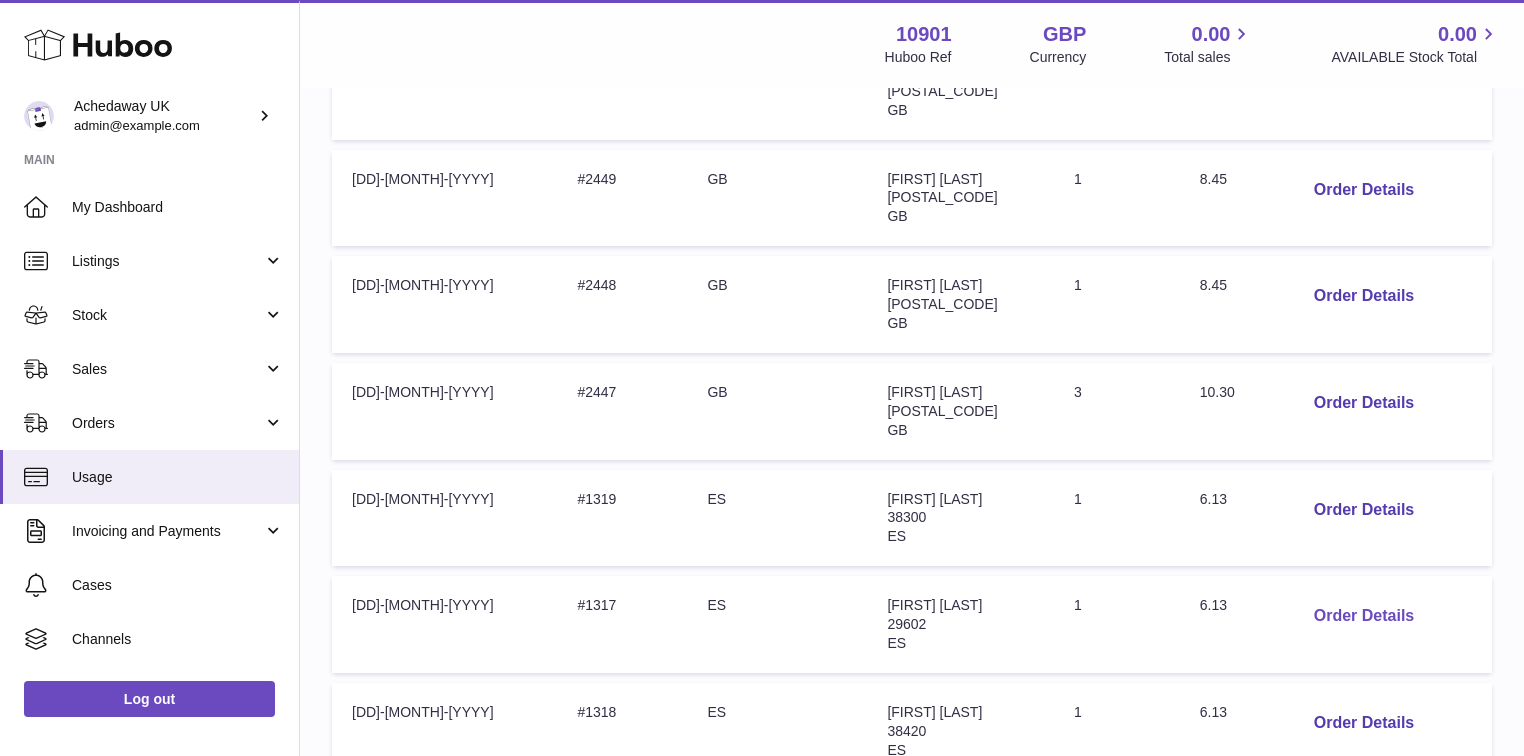 click on "Order Details" at bounding box center [1364, 616] 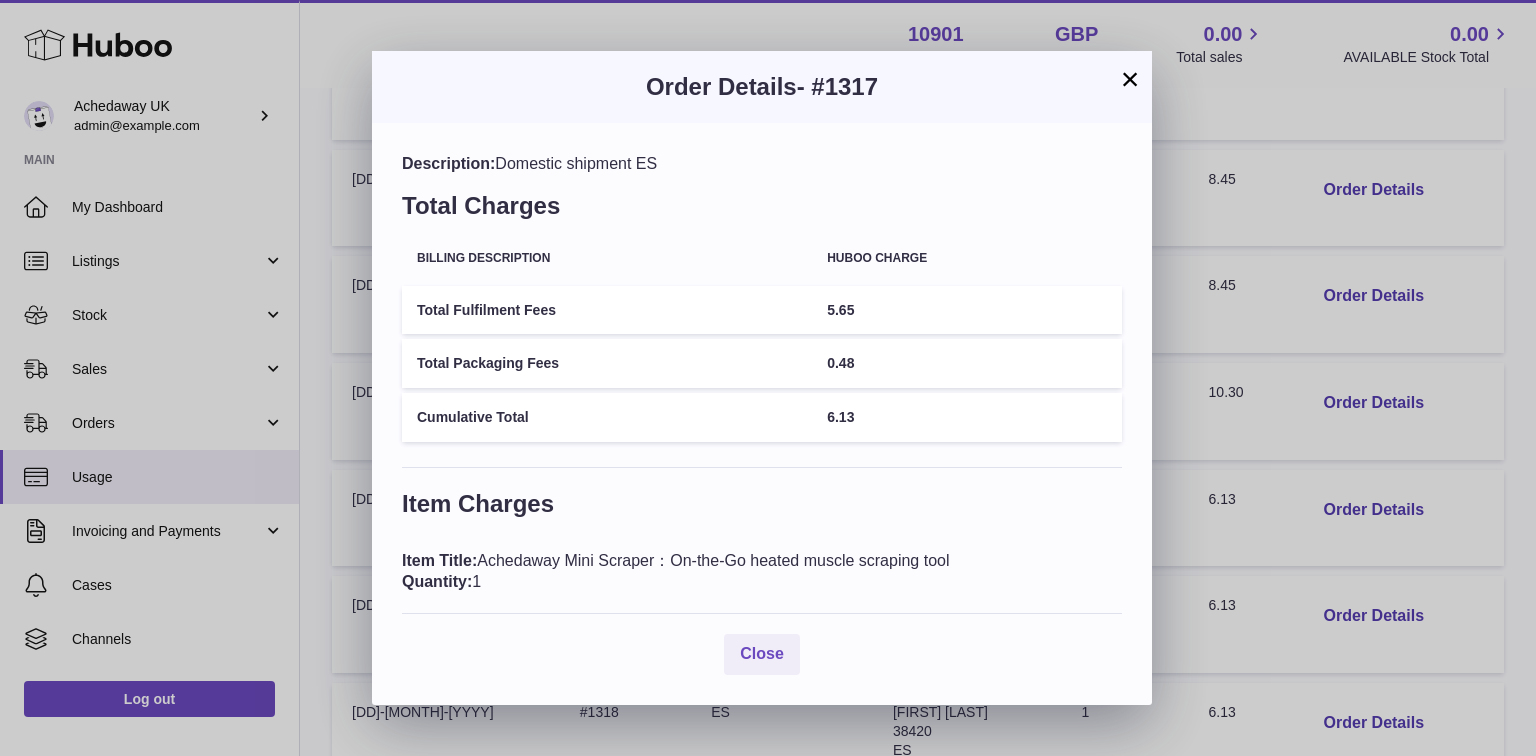 click on "×" at bounding box center (1130, 79) 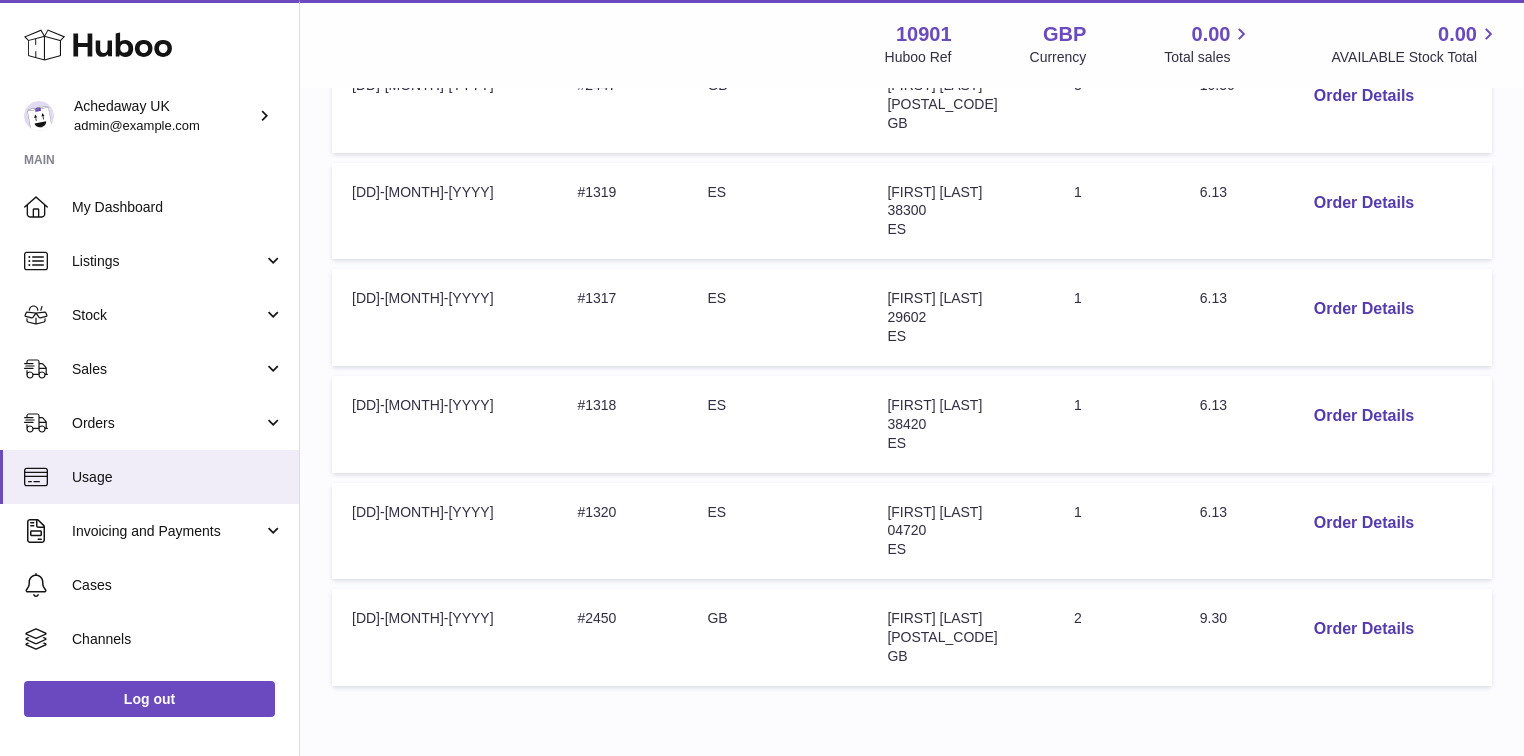 scroll, scrollTop: 942, scrollLeft: 0, axis: vertical 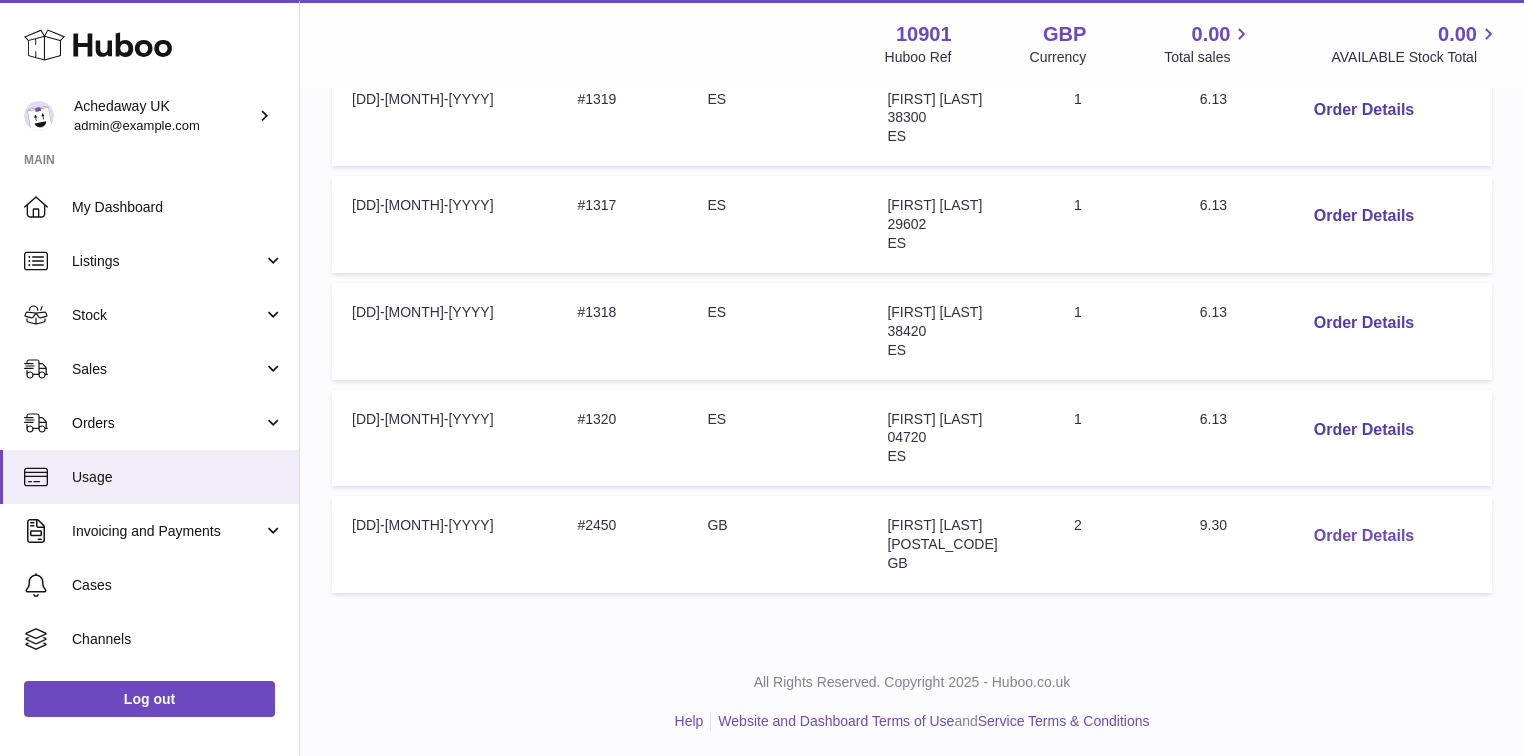 click on "Order Details" at bounding box center [1364, 536] 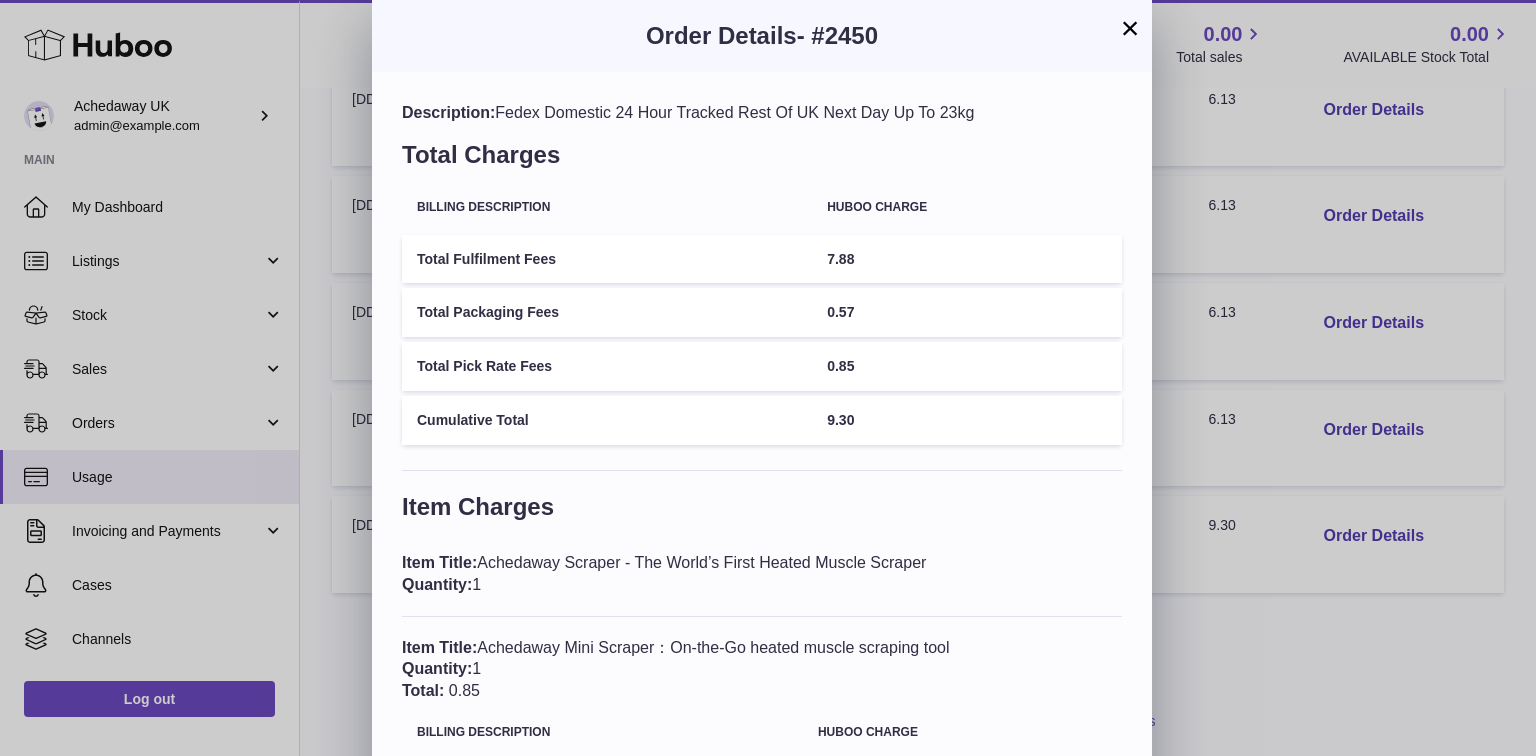click on "×" at bounding box center (1130, 28) 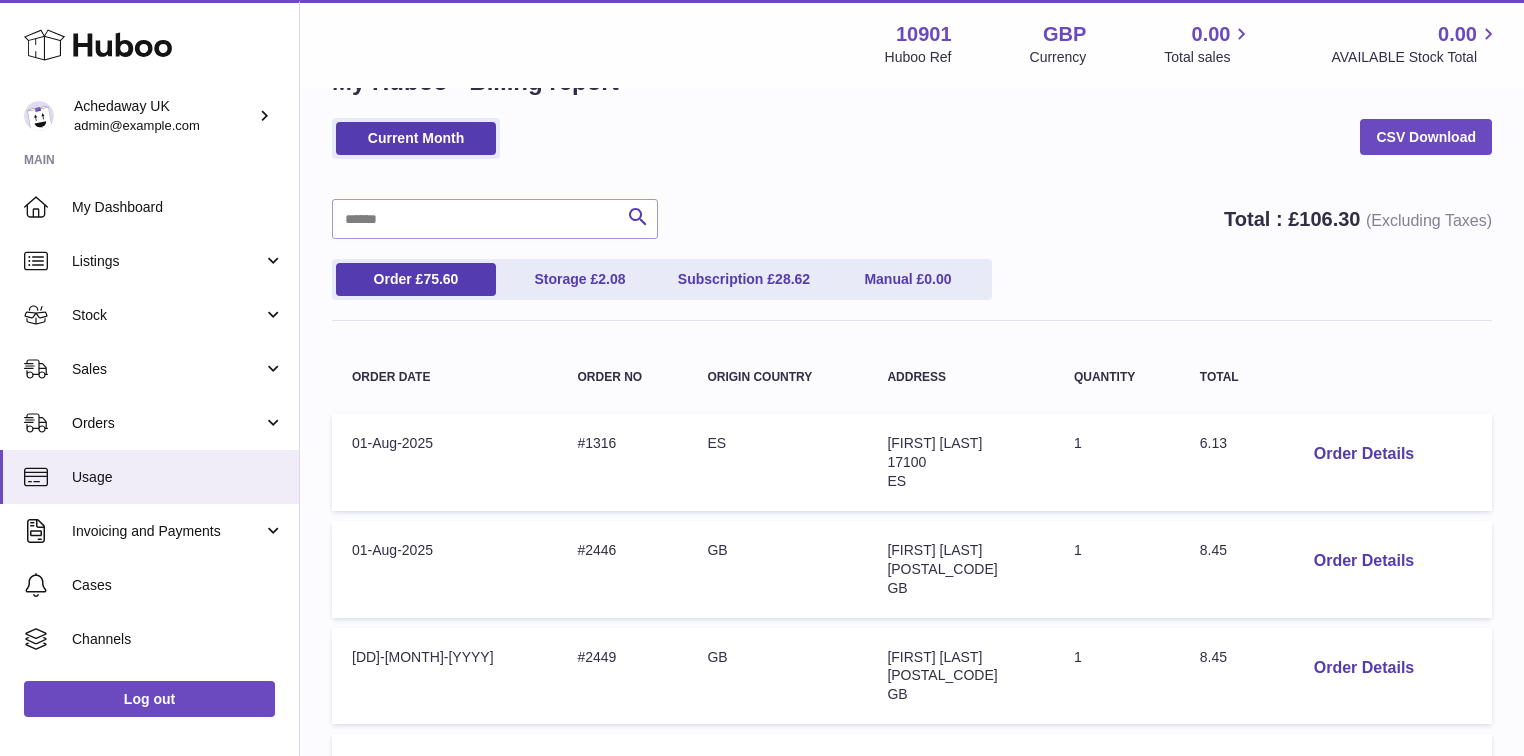 scroll, scrollTop: 62, scrollLeft: 0, axis: vertical 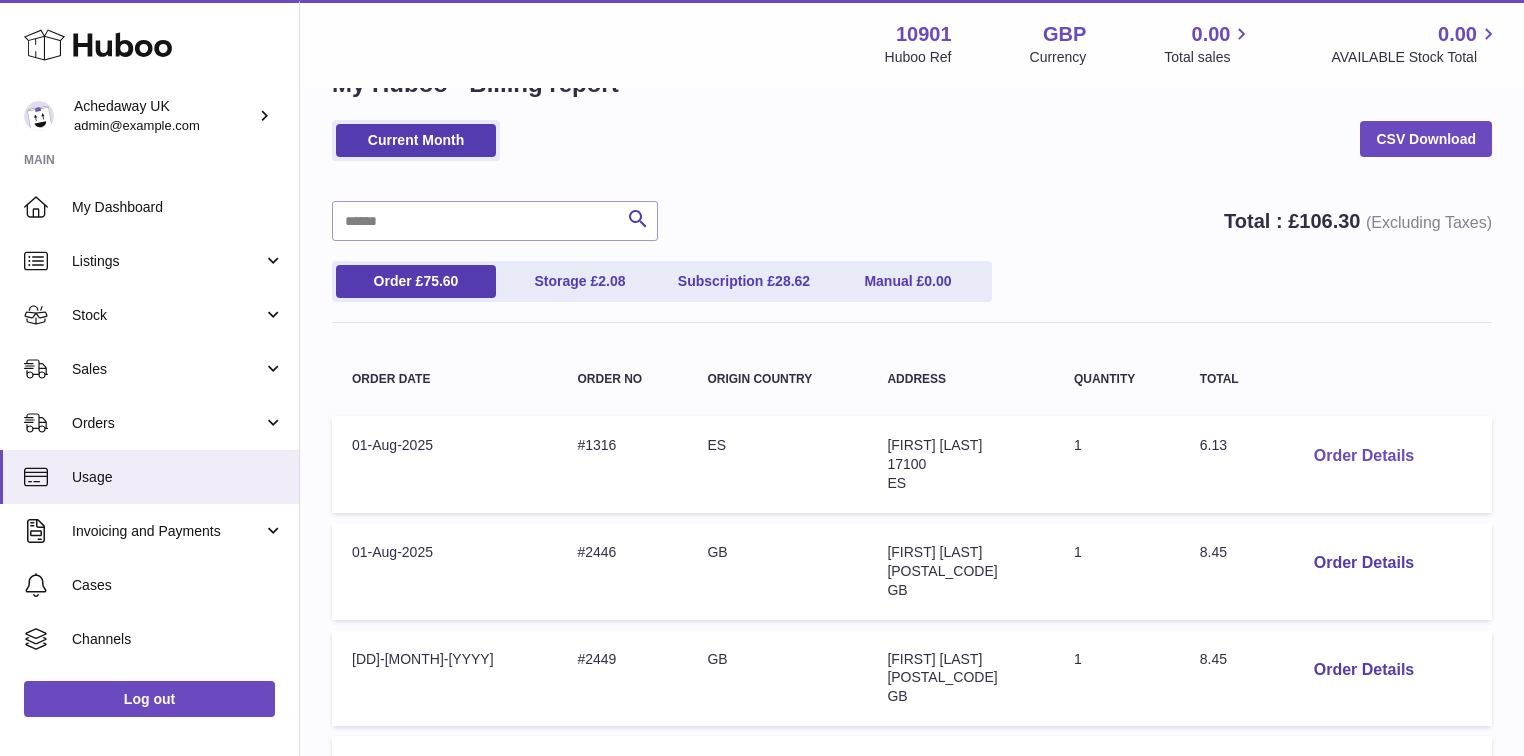 click on "Order Details" at bounding box center [1364, 456] 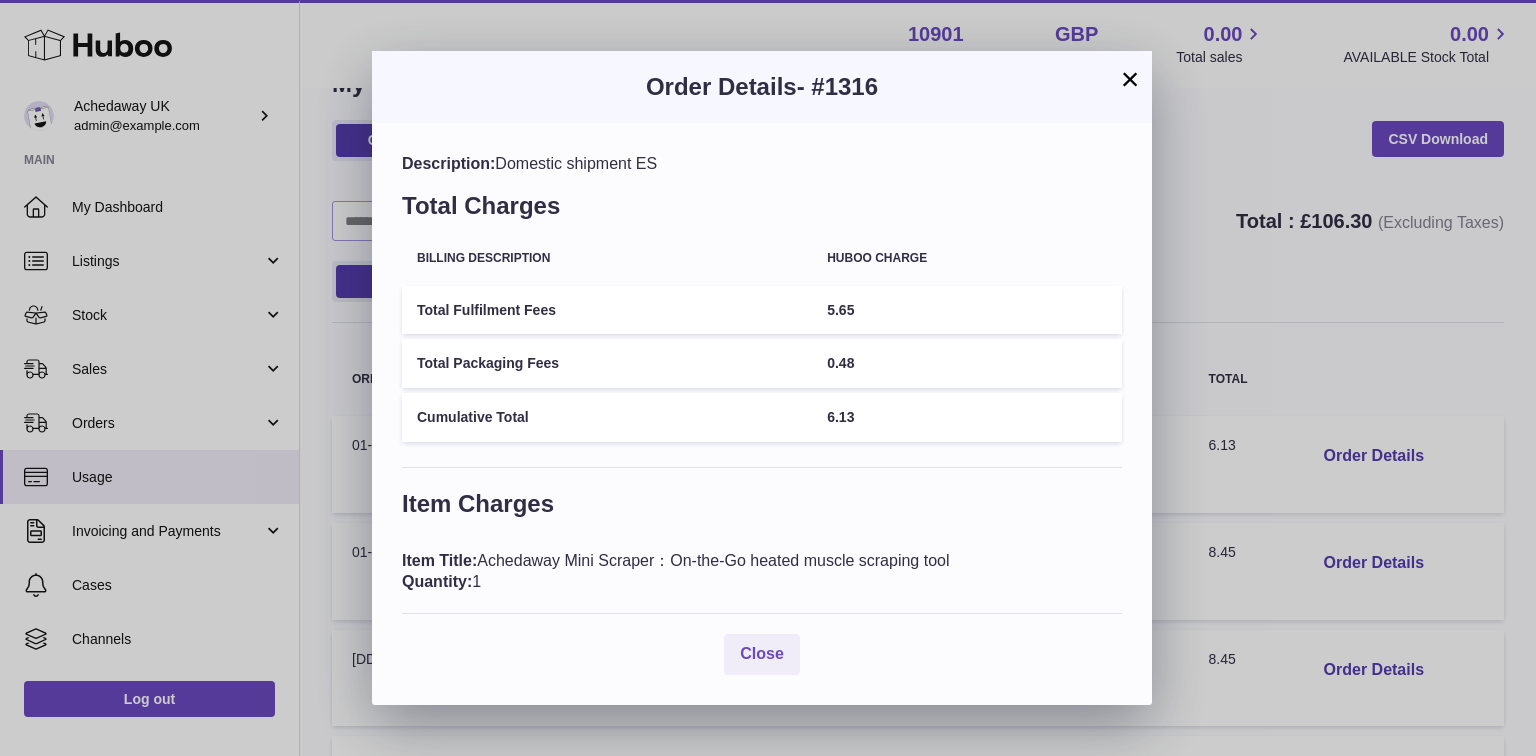click on "×" at bounding box center [1130, 79] 